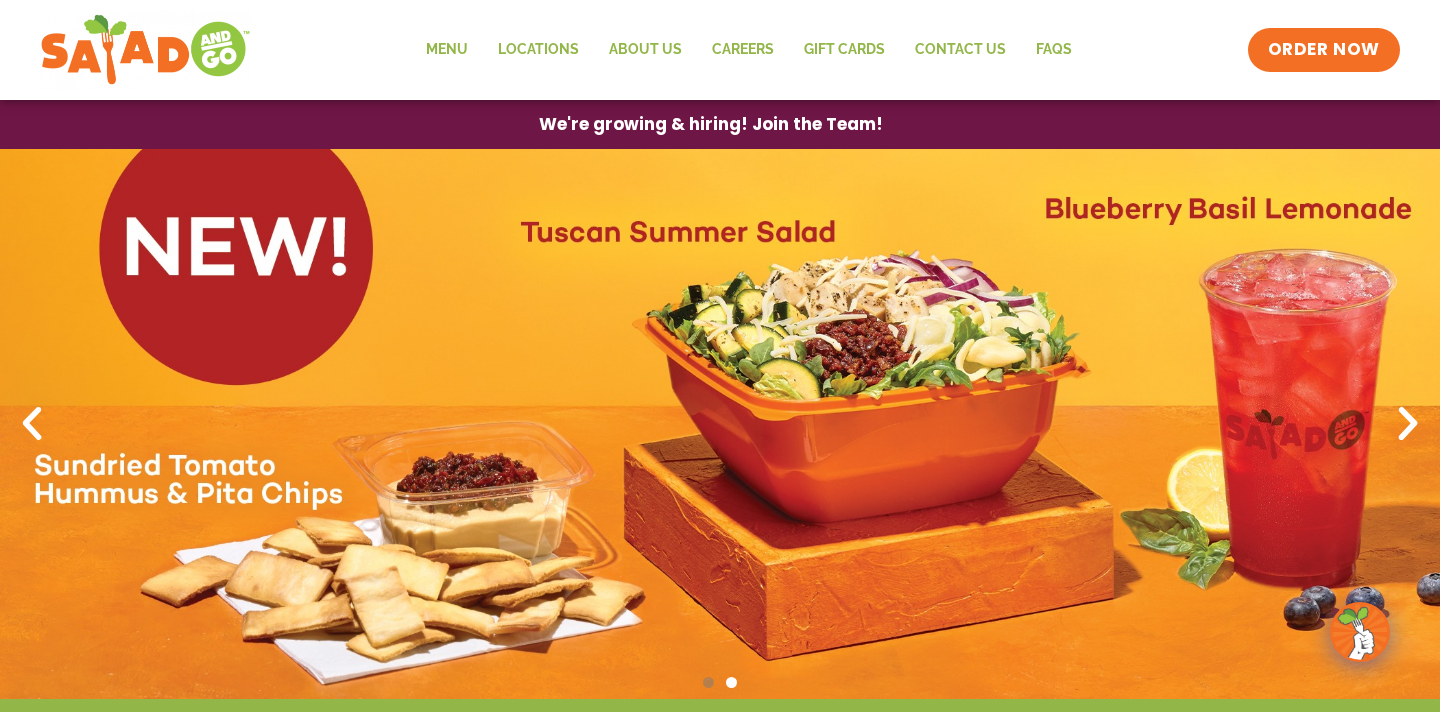 scroll, scrollTop: 0, scrollLeft: 0, axis: both 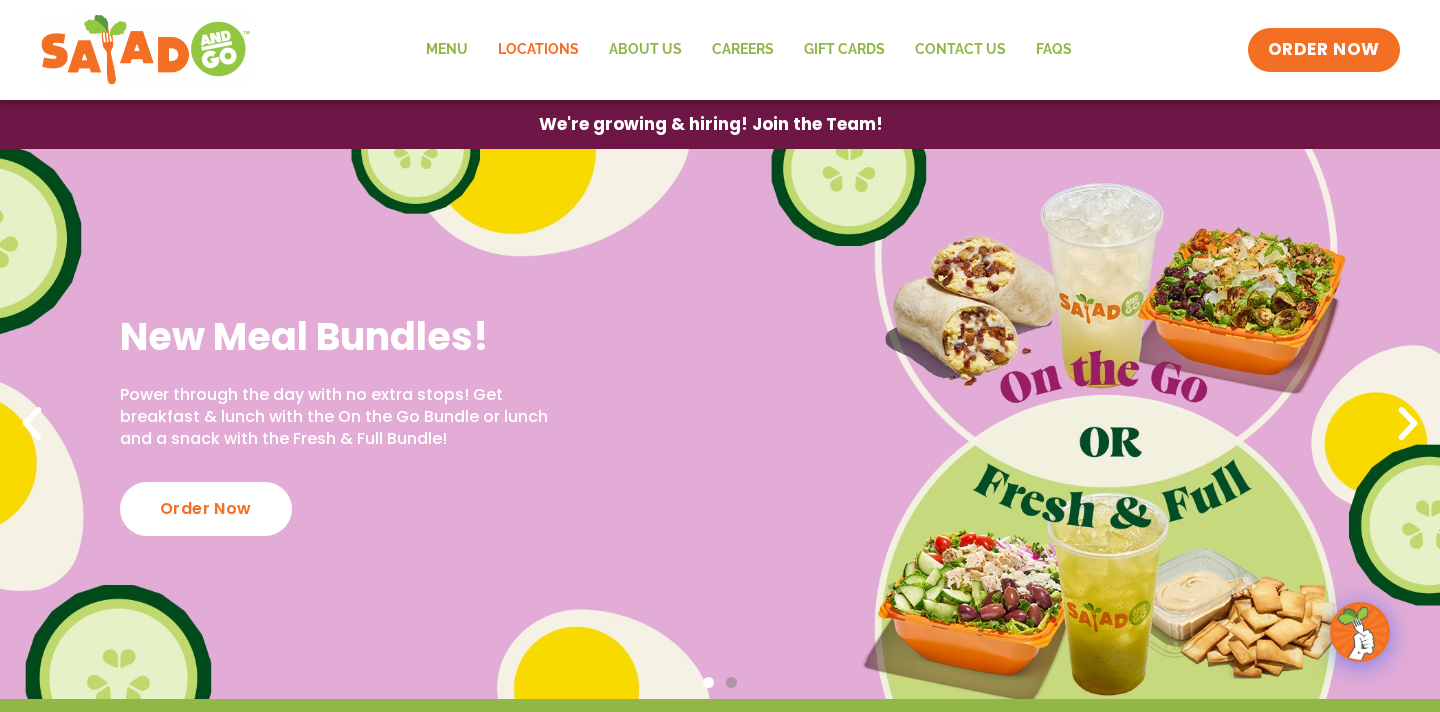 click on "Locations" 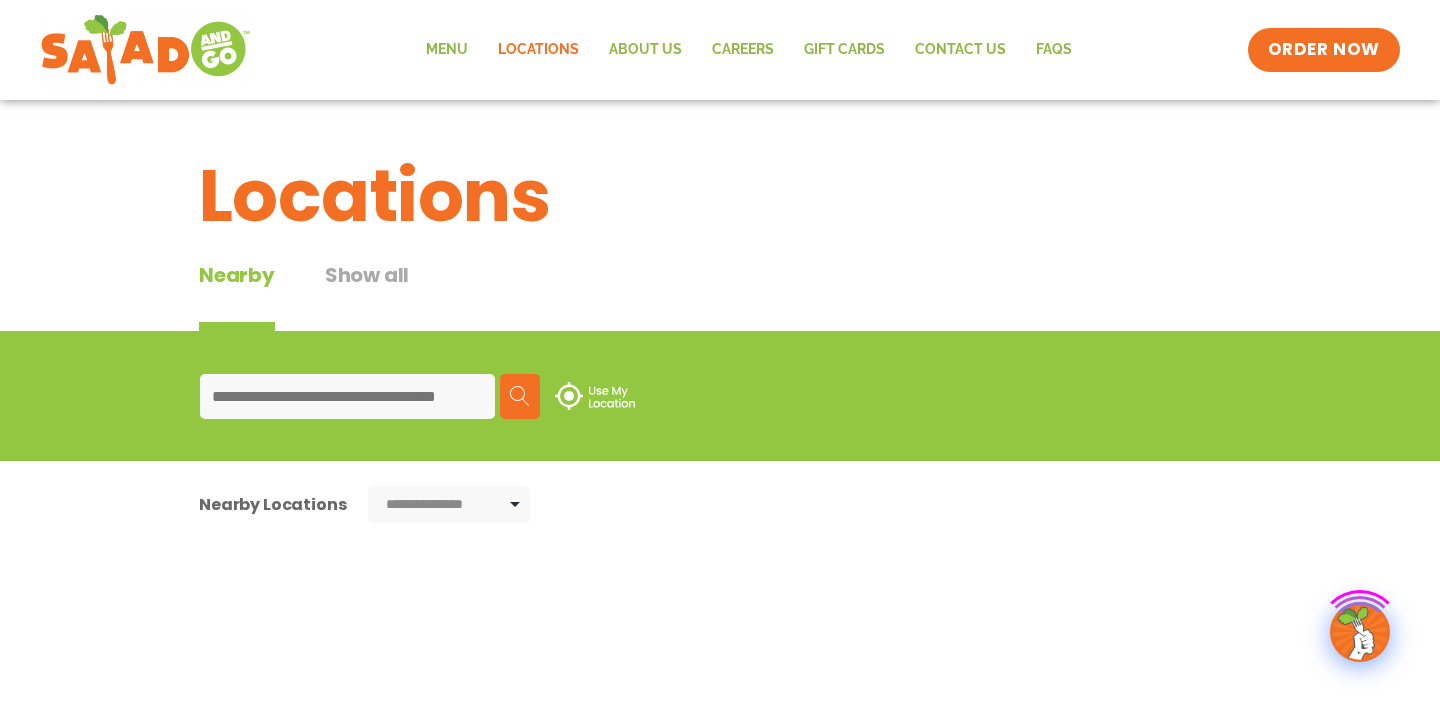 scroll, scrollTop: 0, scrollLeft: 0, axis: both 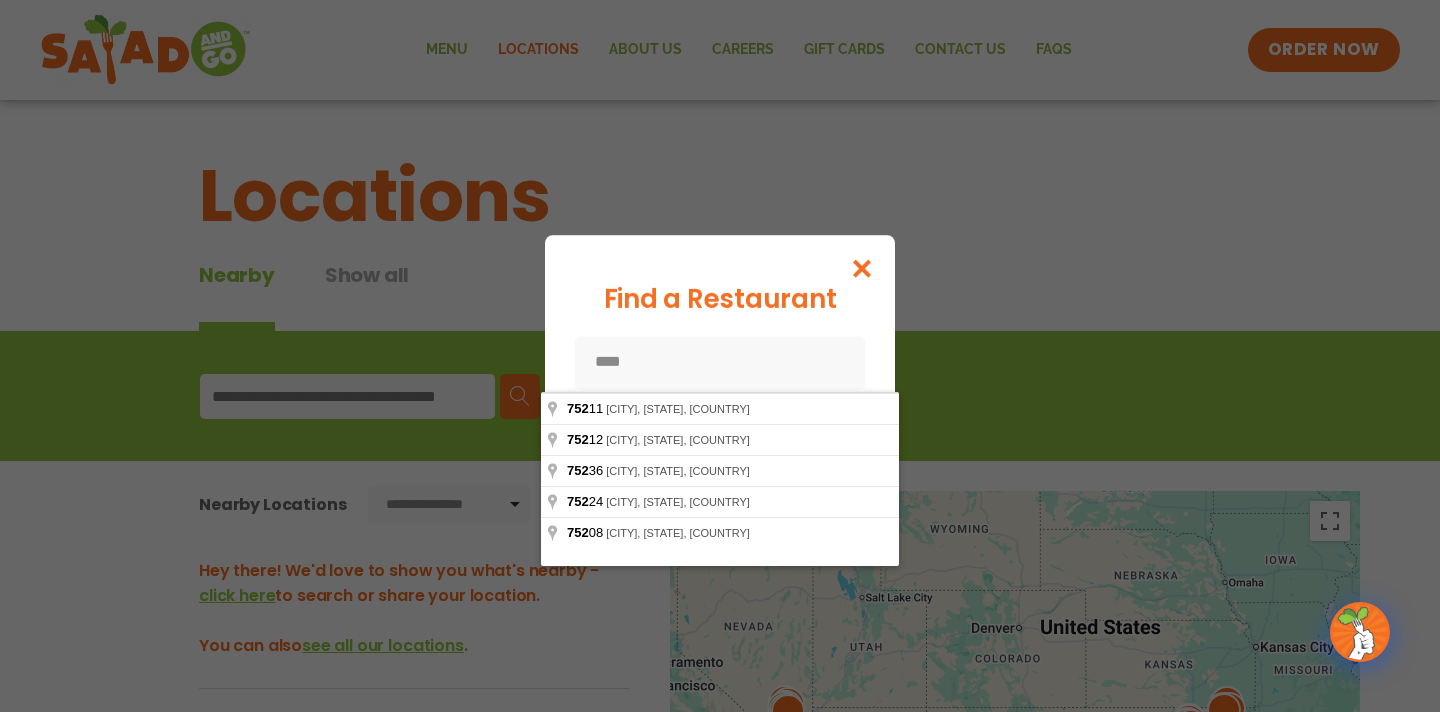 type on "*****" 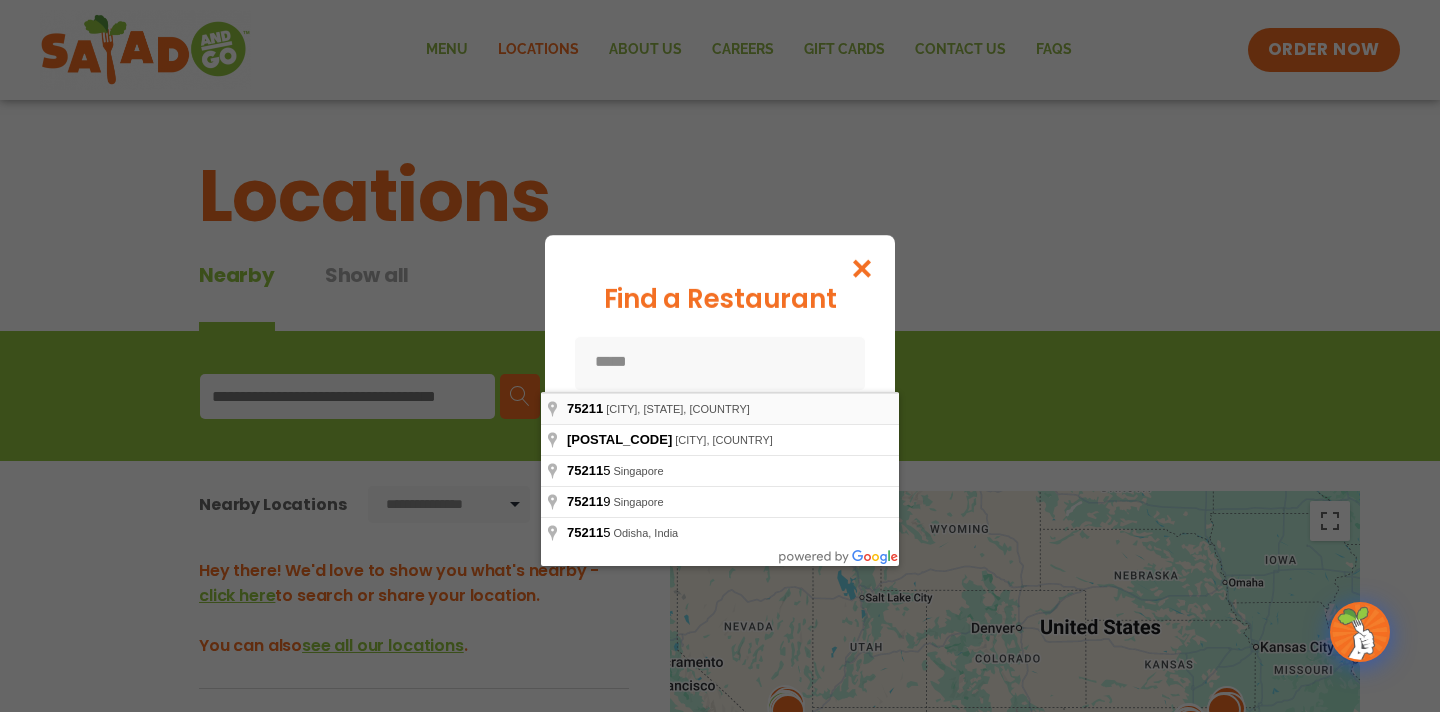 type on "**********" 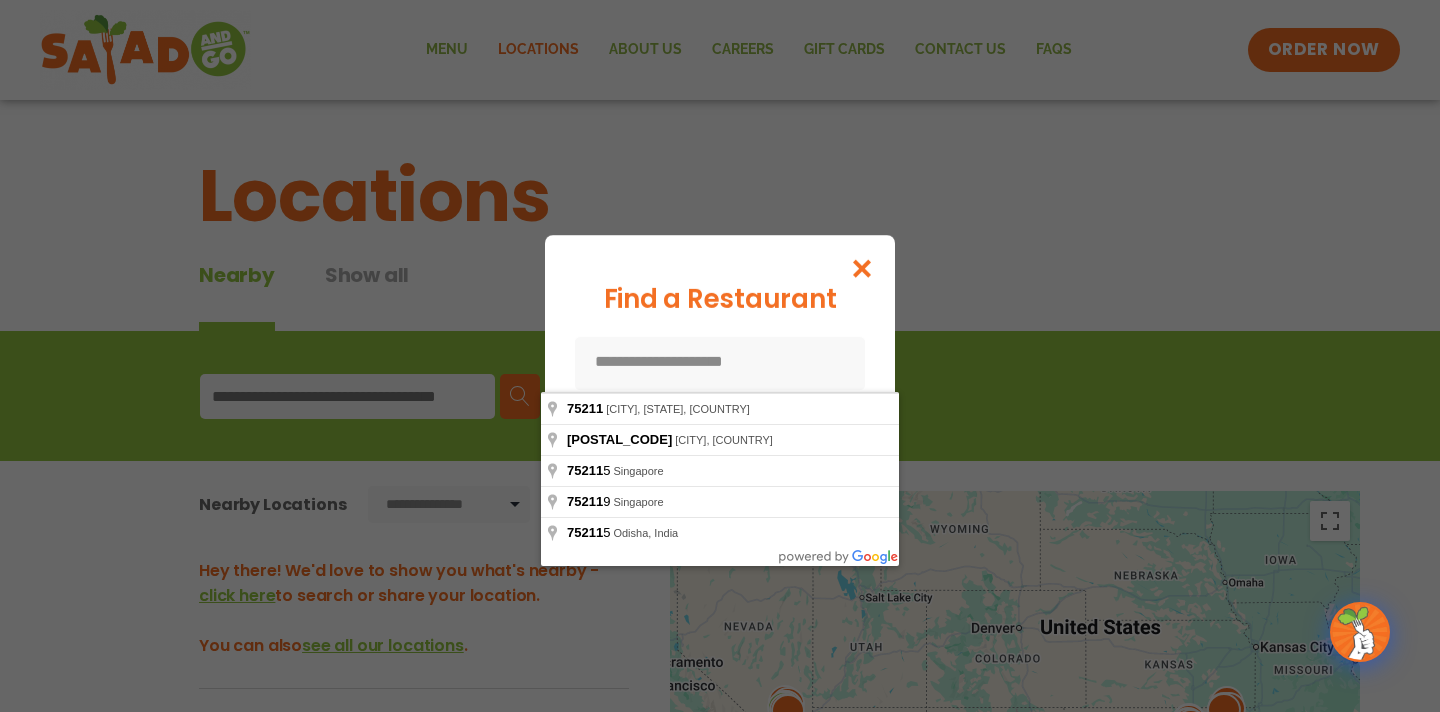 type on "**********" 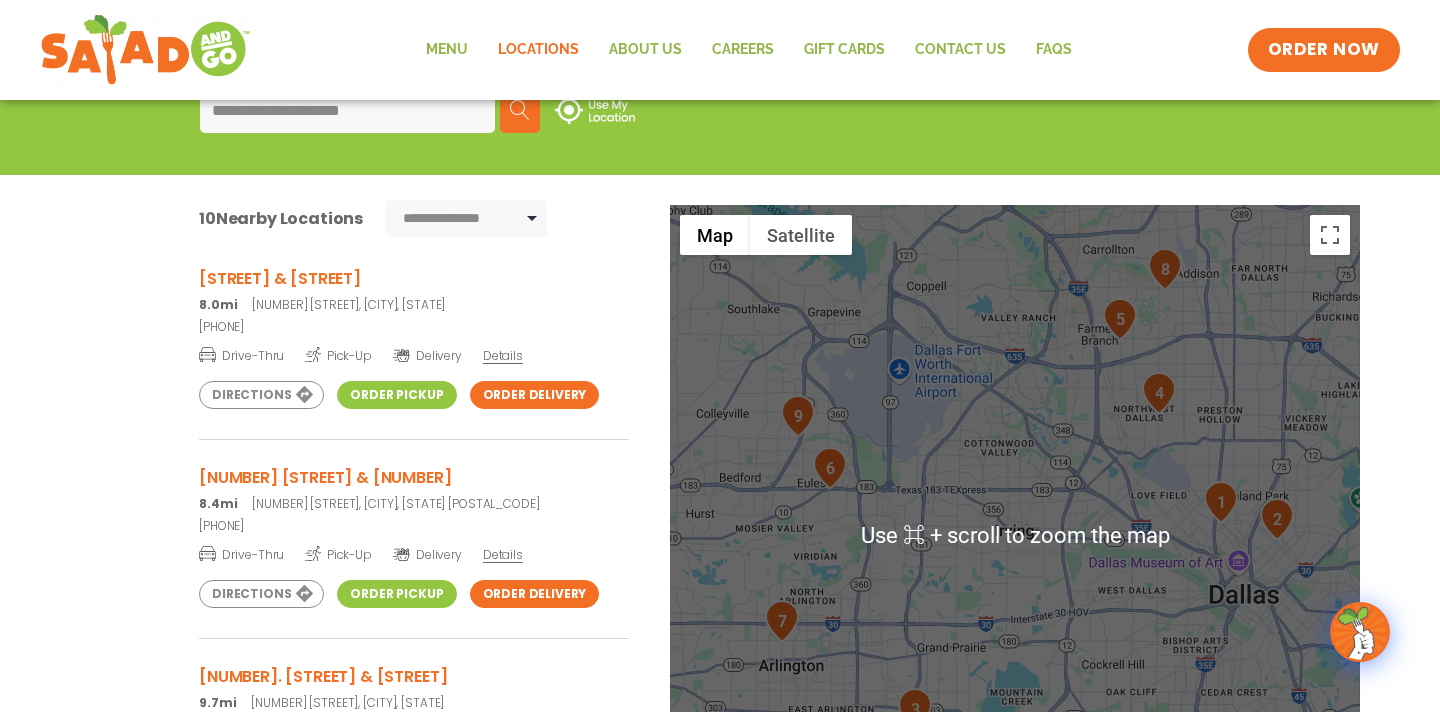 scroll, scrollTop: 276, scrollLeft: 0, axis: vertical 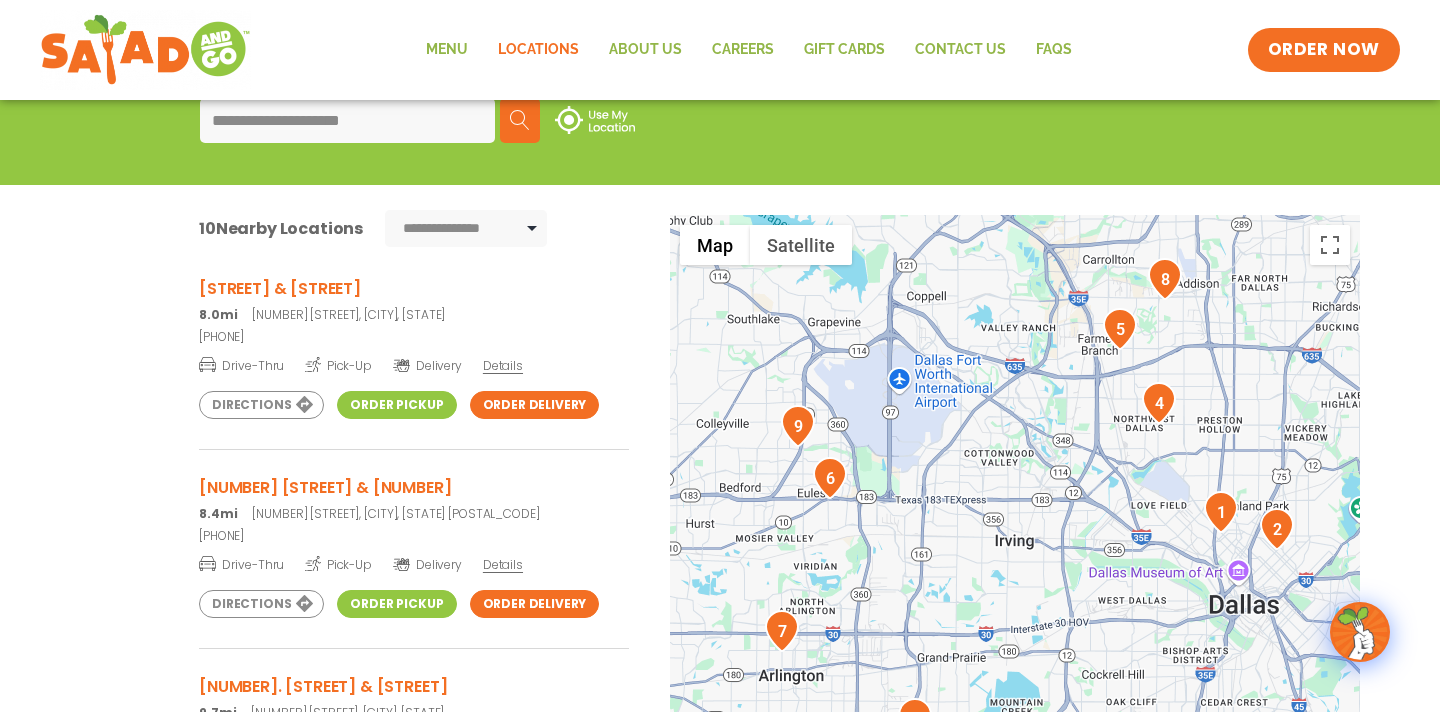 select on "**" 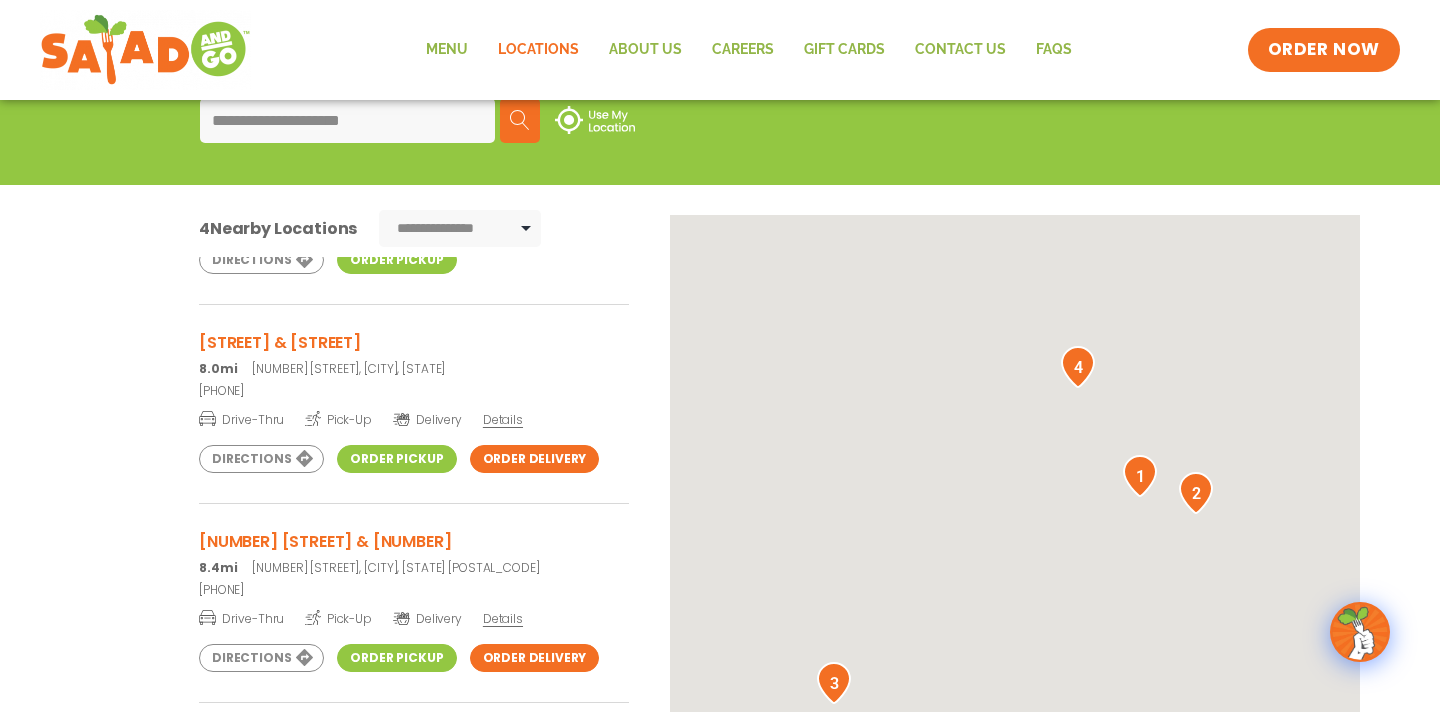 scroll, scrollTop: 151, scrollLeft: 0, axis: vertical 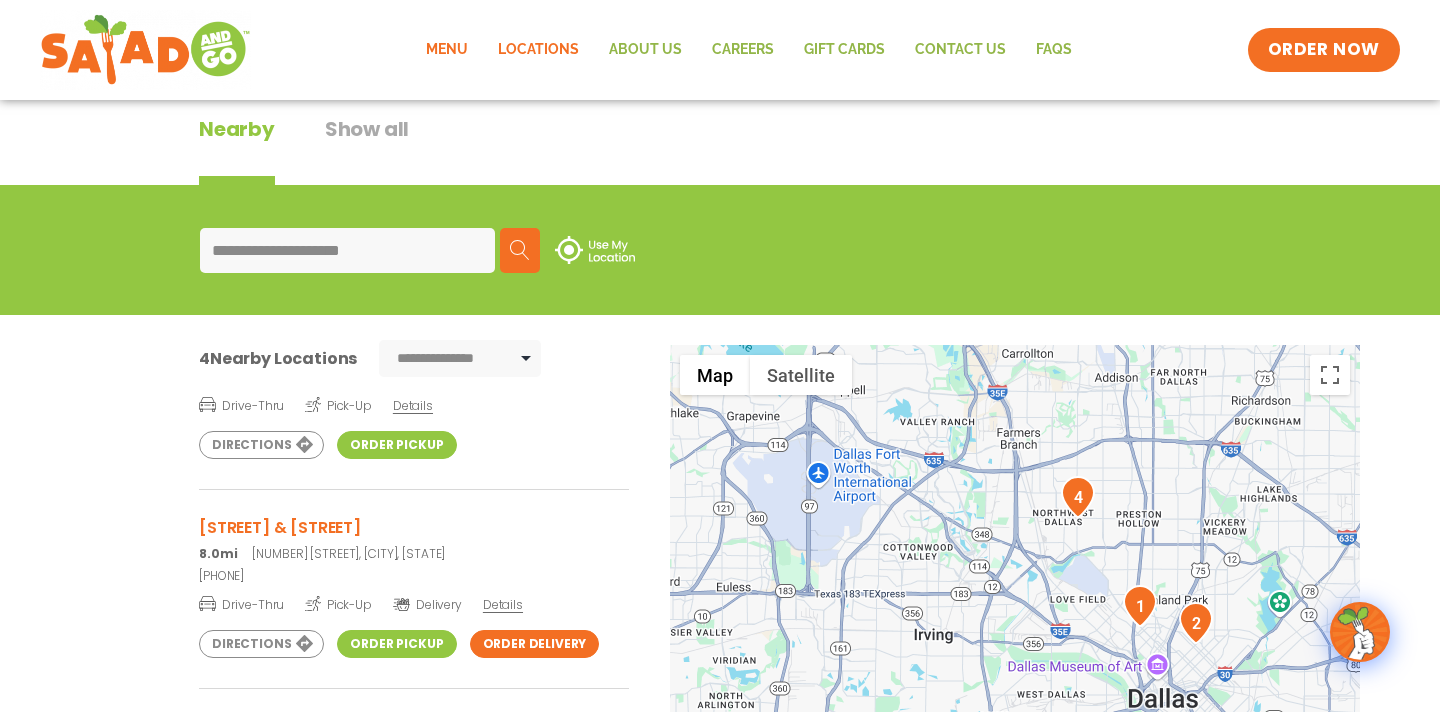 click on "Menu" 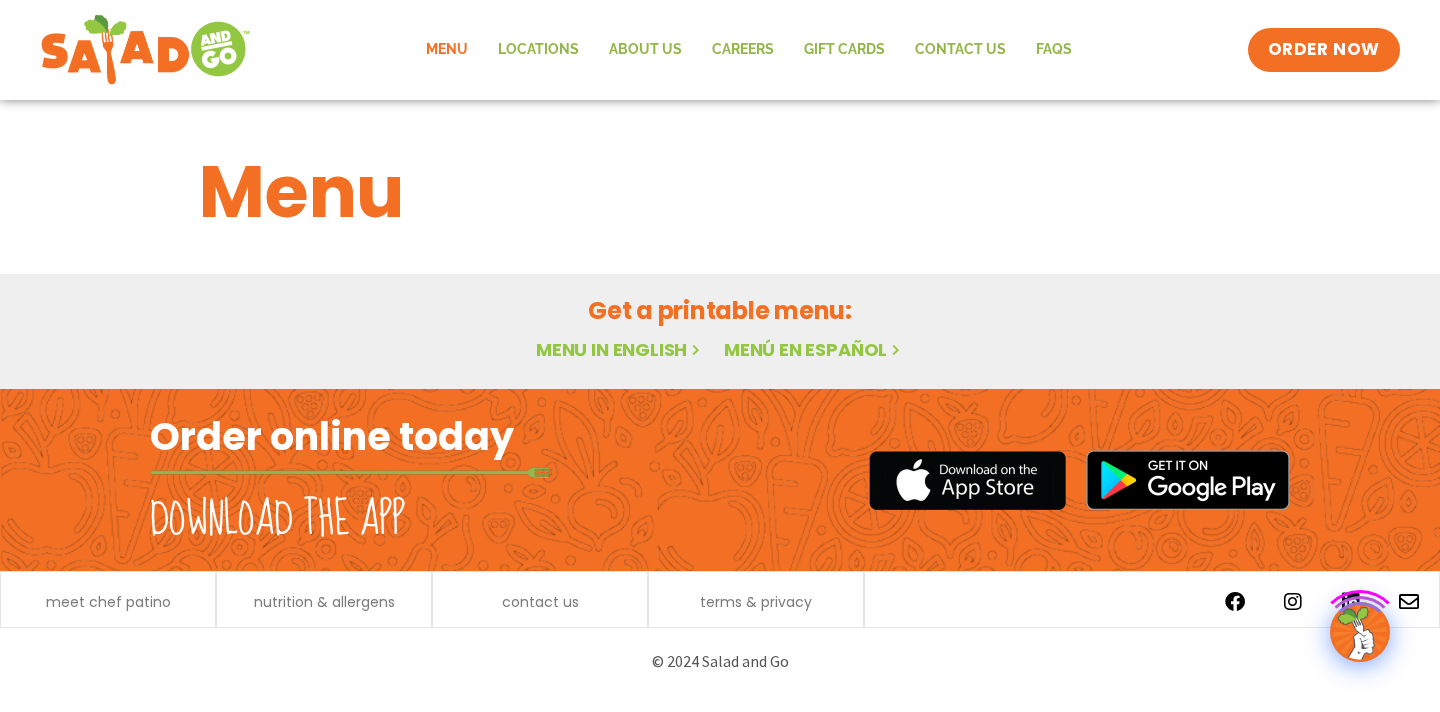 scroll, scrollTop: 0, scrollLeft: 0, axis: both 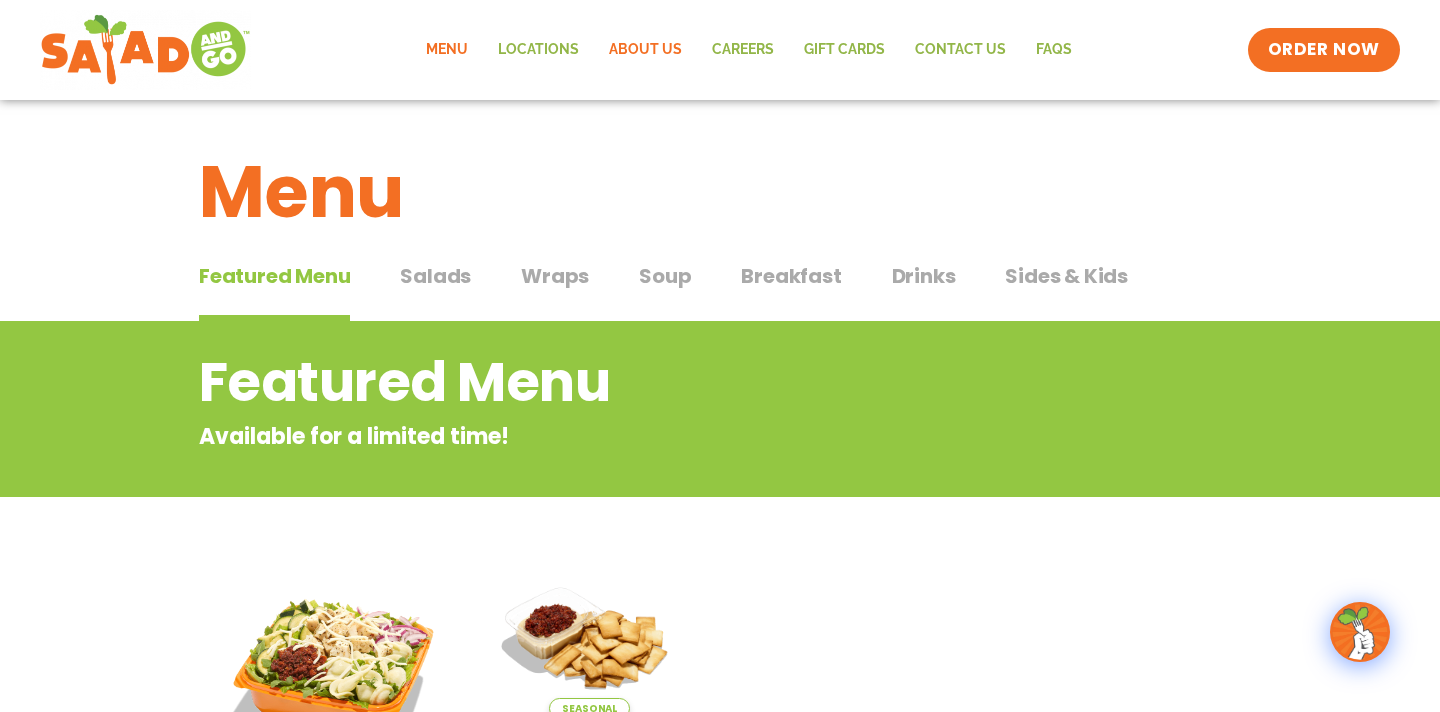 click on "About Us" 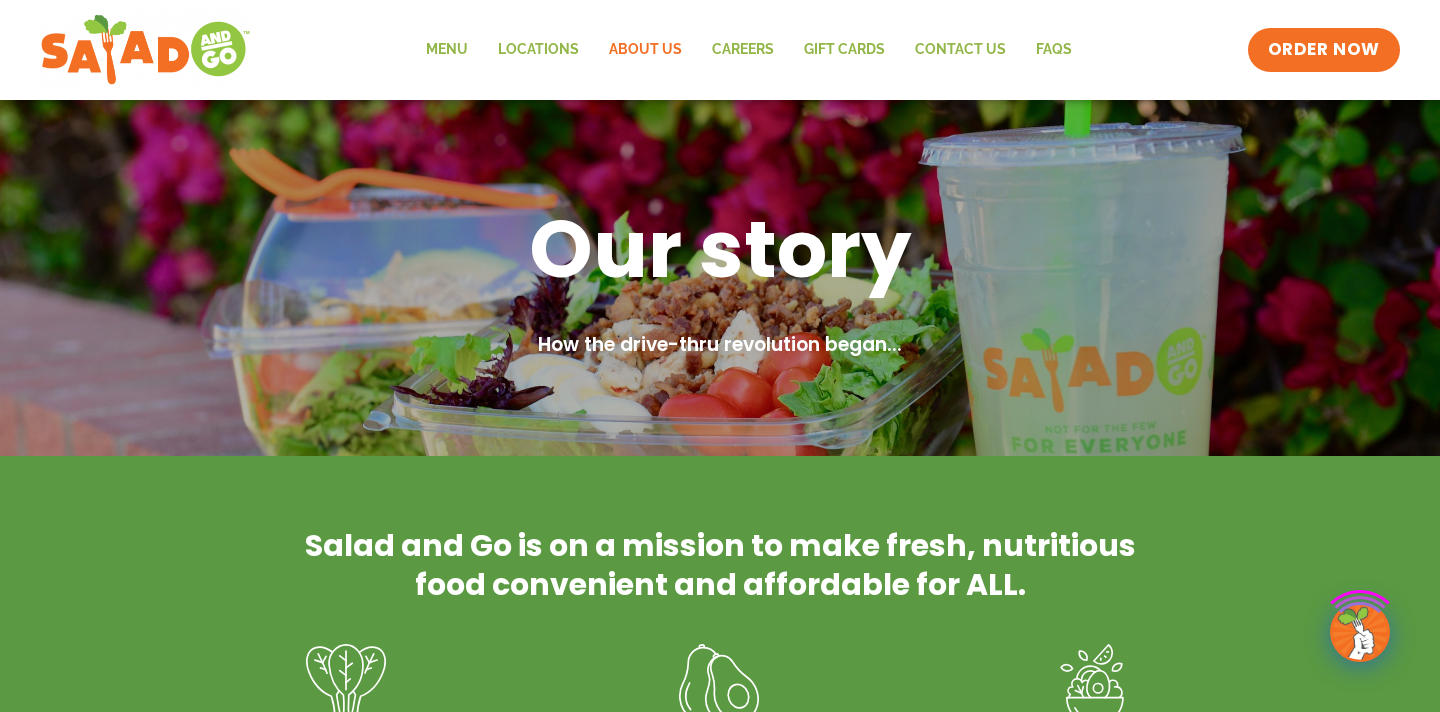 scroll, scrollTop: 0, scrollLeft: 0, axis: both 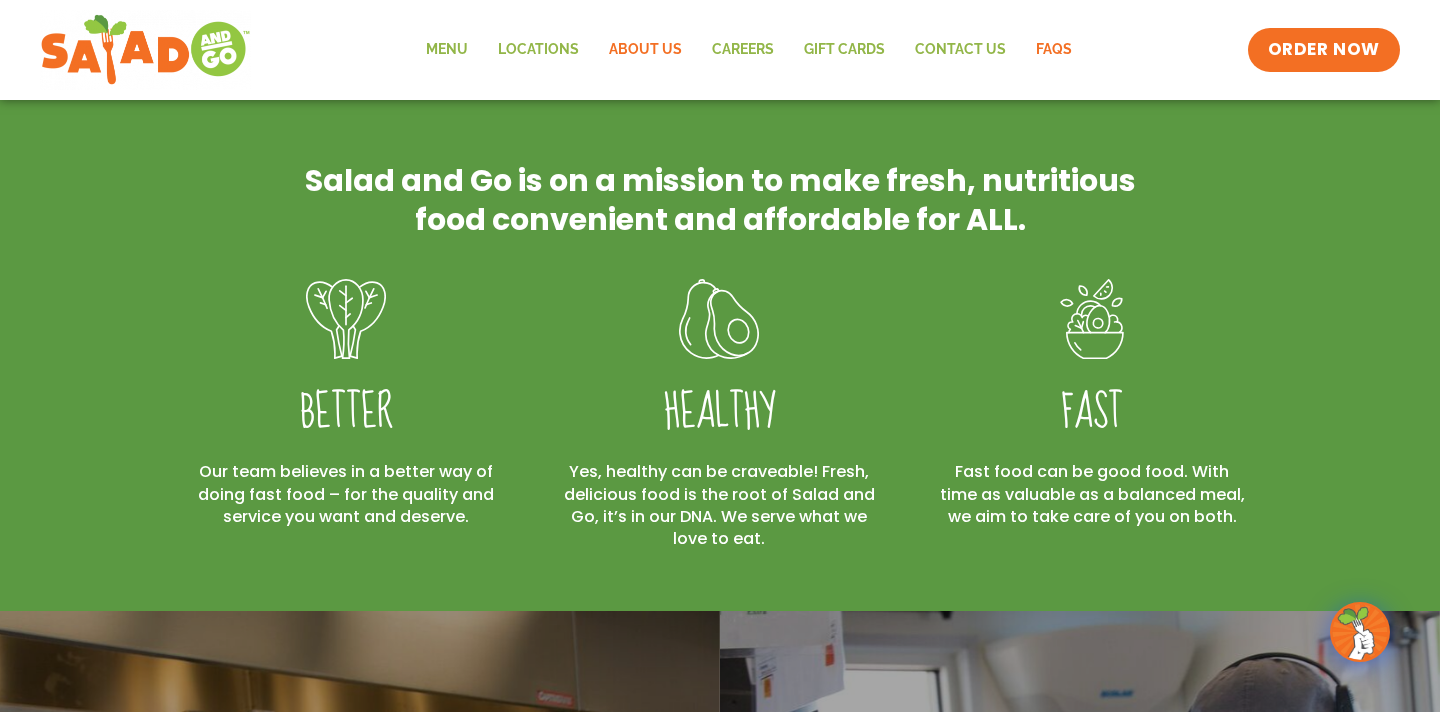 click on "FAQs" 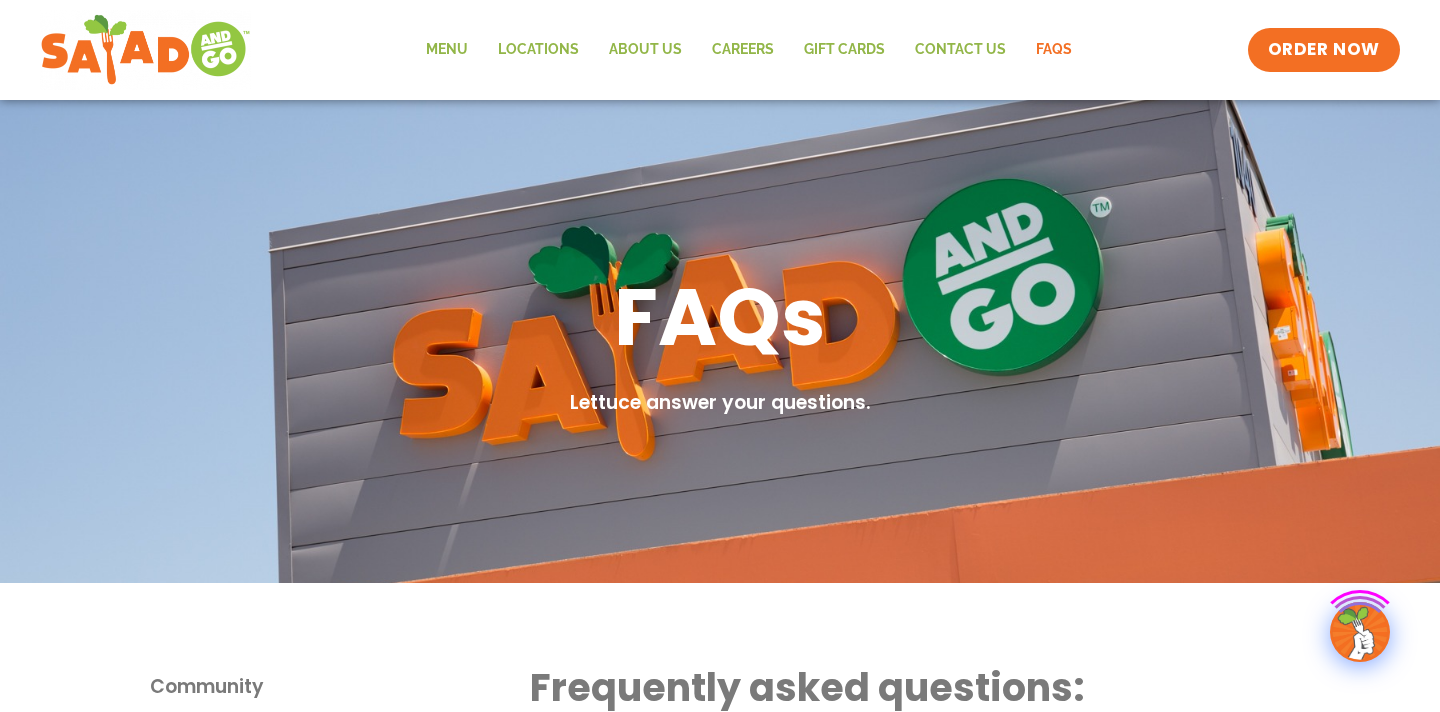 scroll, scrollTop: 0, scrollLeft: 0, axis: both 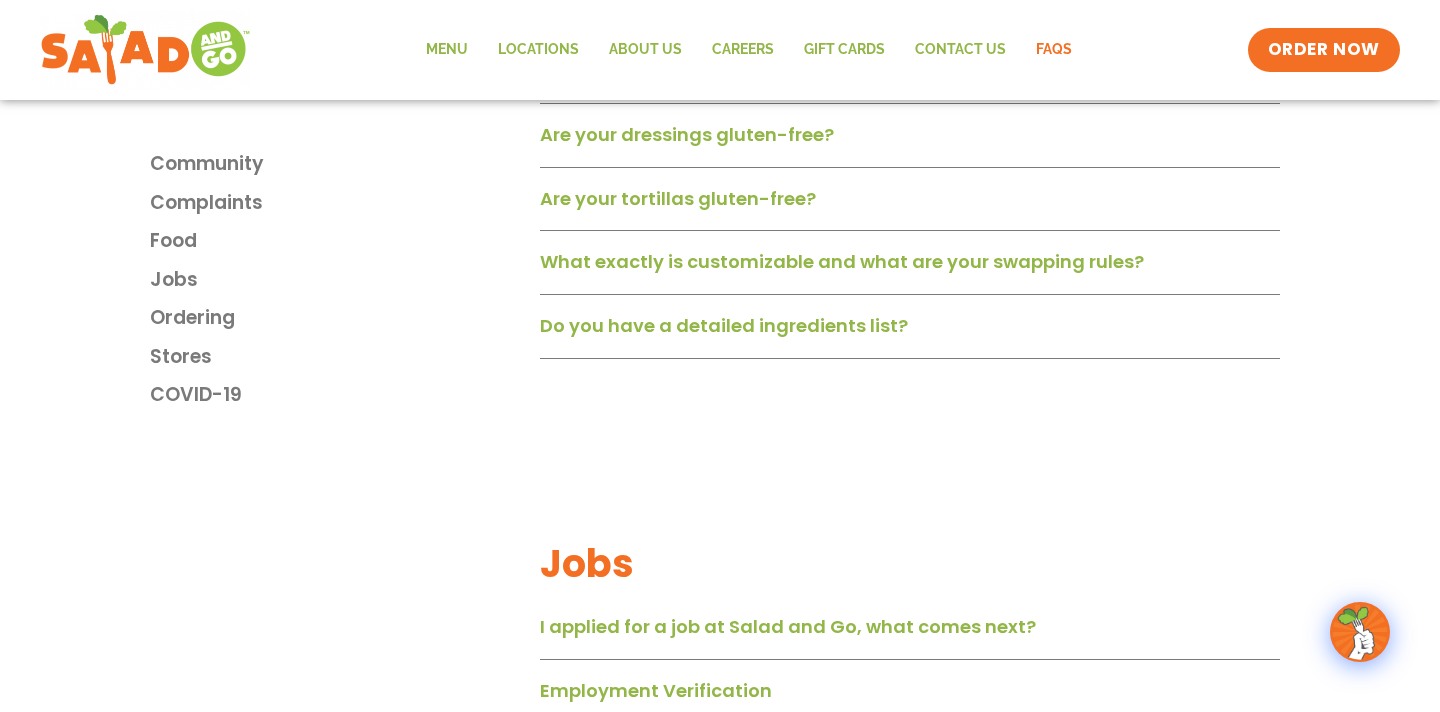 click on "What exactly is customizable and what are your swapping rules?" at bounding box center [842, 261] 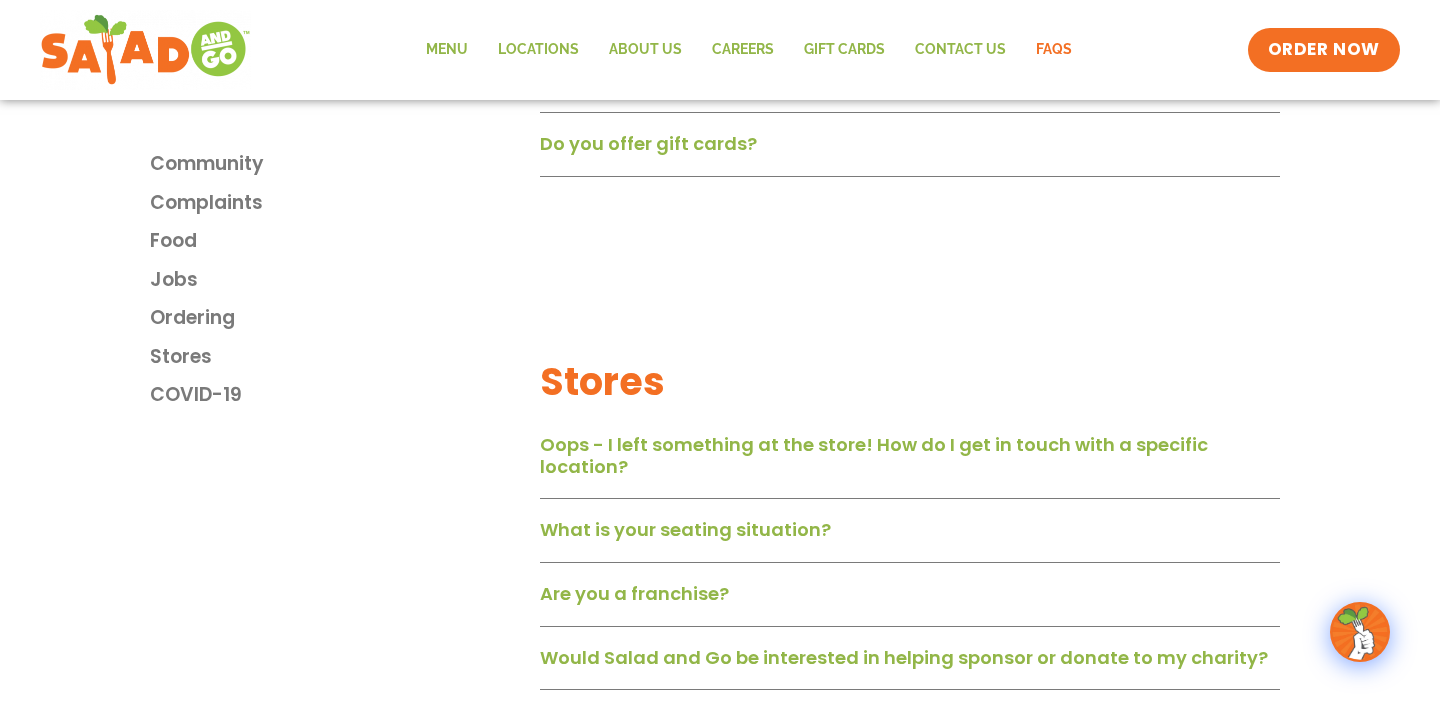 scroll, scrollTop: 2998, scrollLeft: 0, axis: vertical 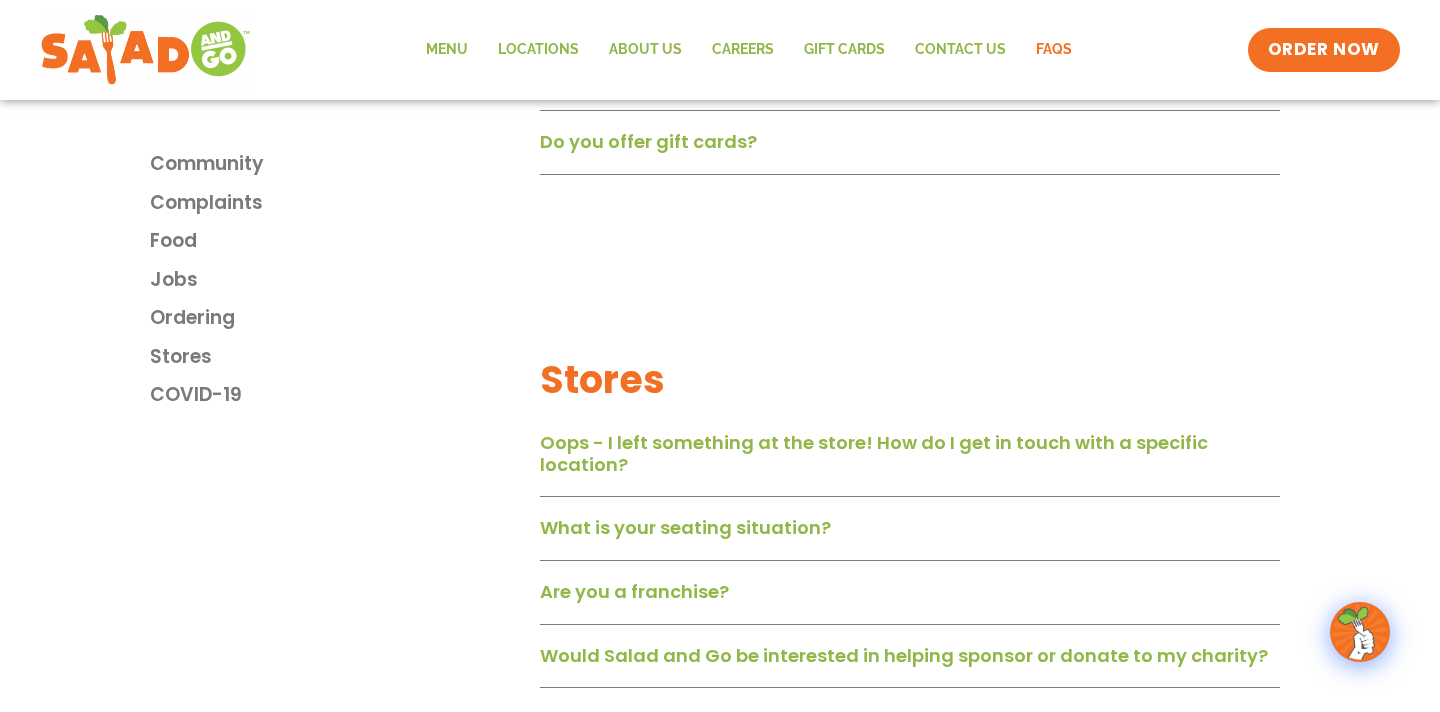 click on "What is your seating situation?" at bounding box center (685, 527) 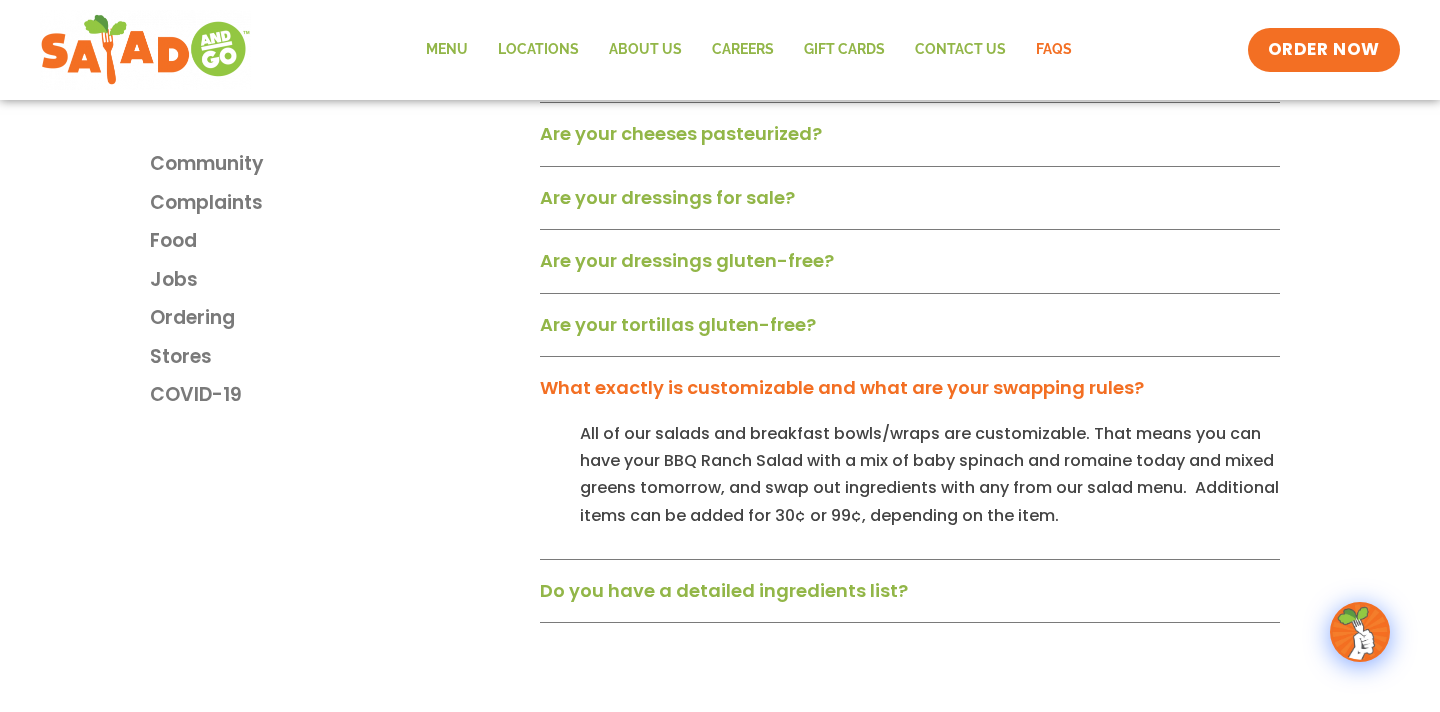 scroll, scrollTop: 1561, scrollLeft: 0, axis: vertical 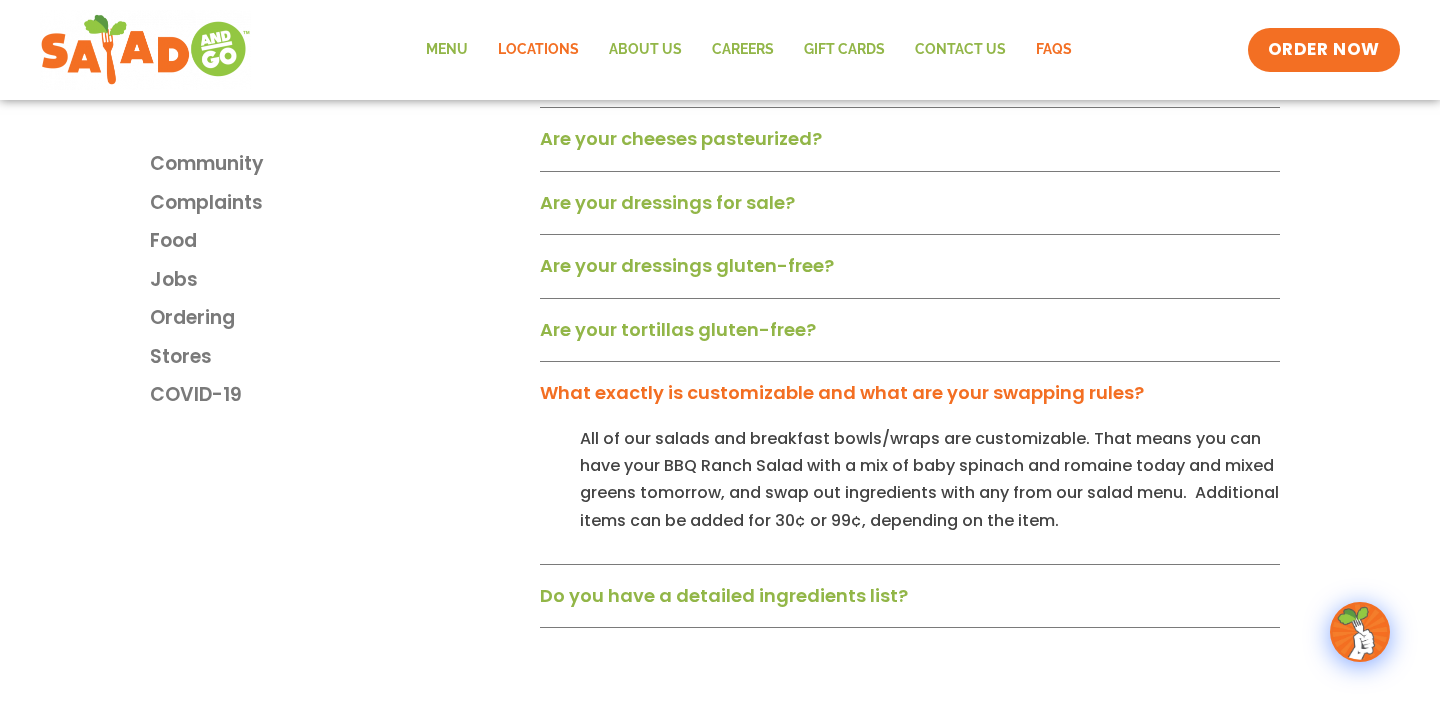 click on "Locations" 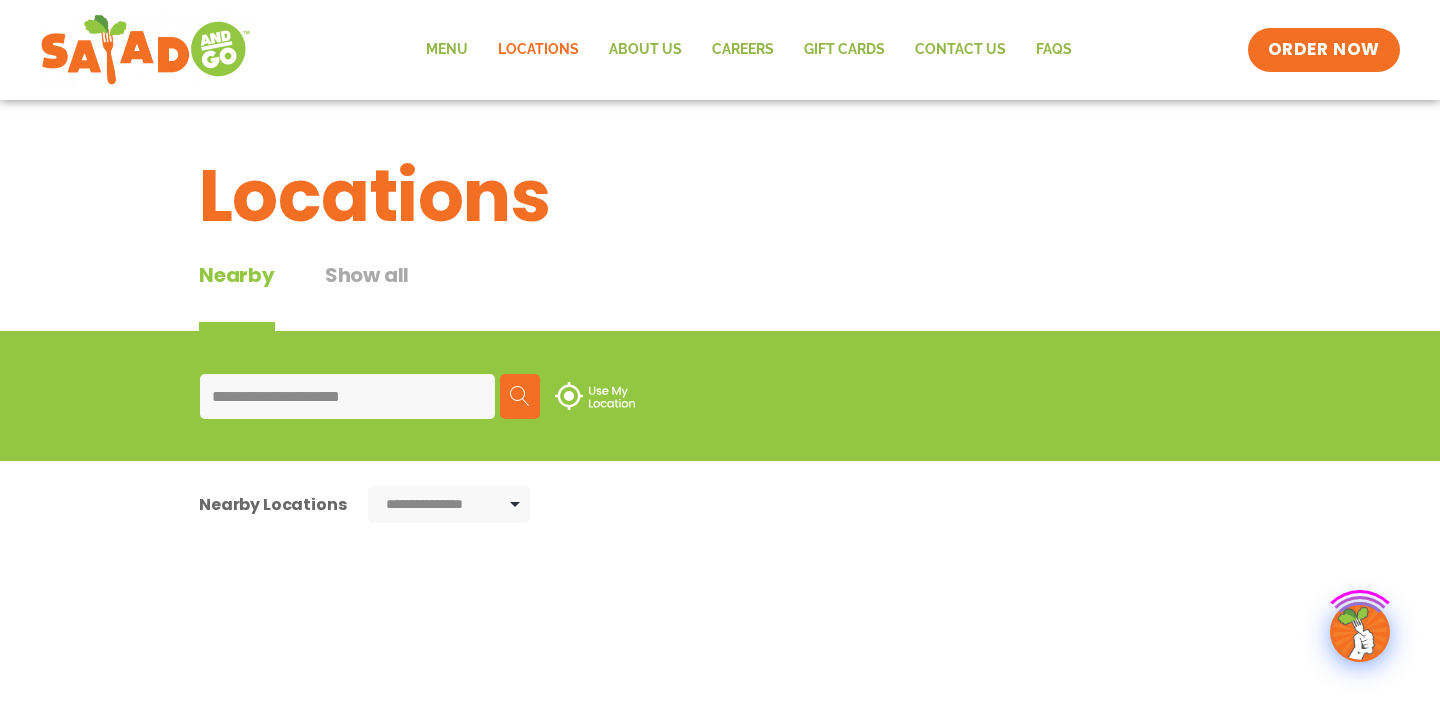 scroll, scrollTop: 0, scrollLeft: 0, axis: both 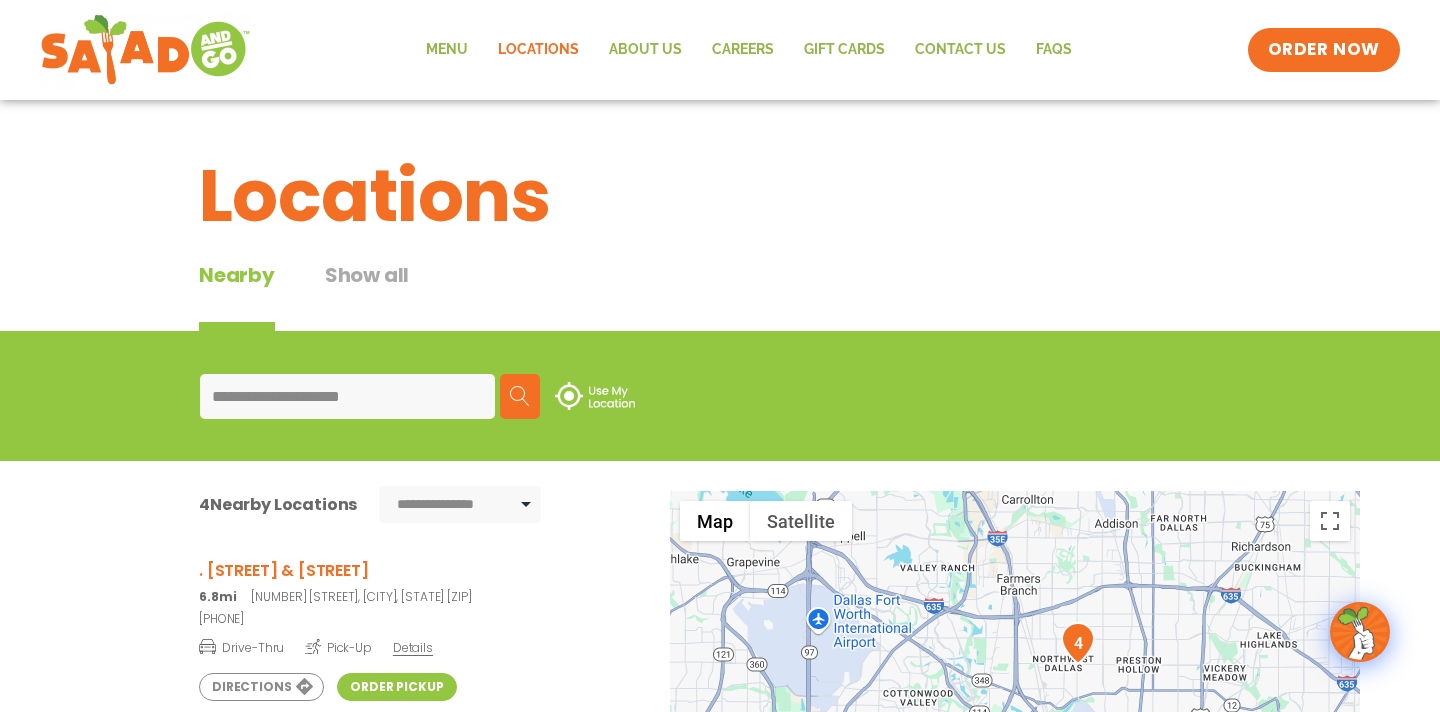 click on "**********" at bounding box center (347, 396) 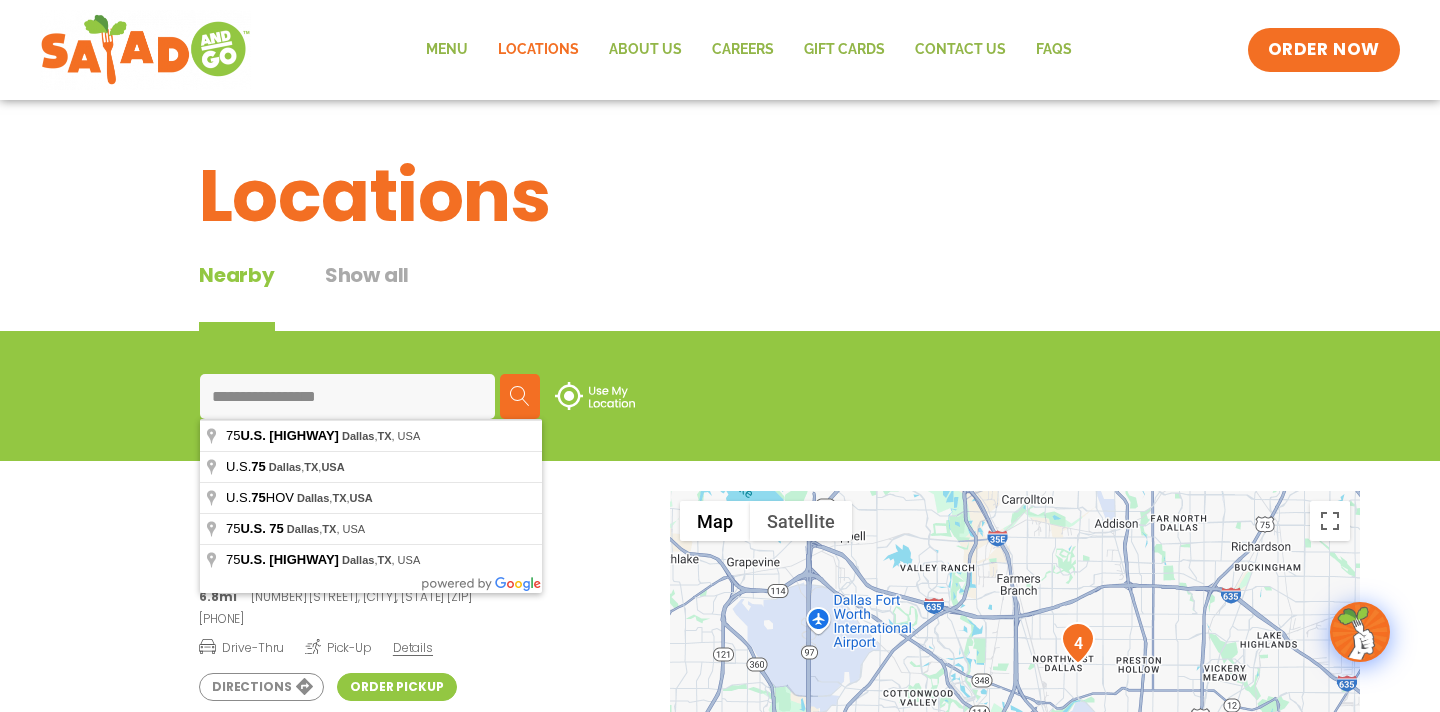 click on "**********" at bounding box center (347, 396) 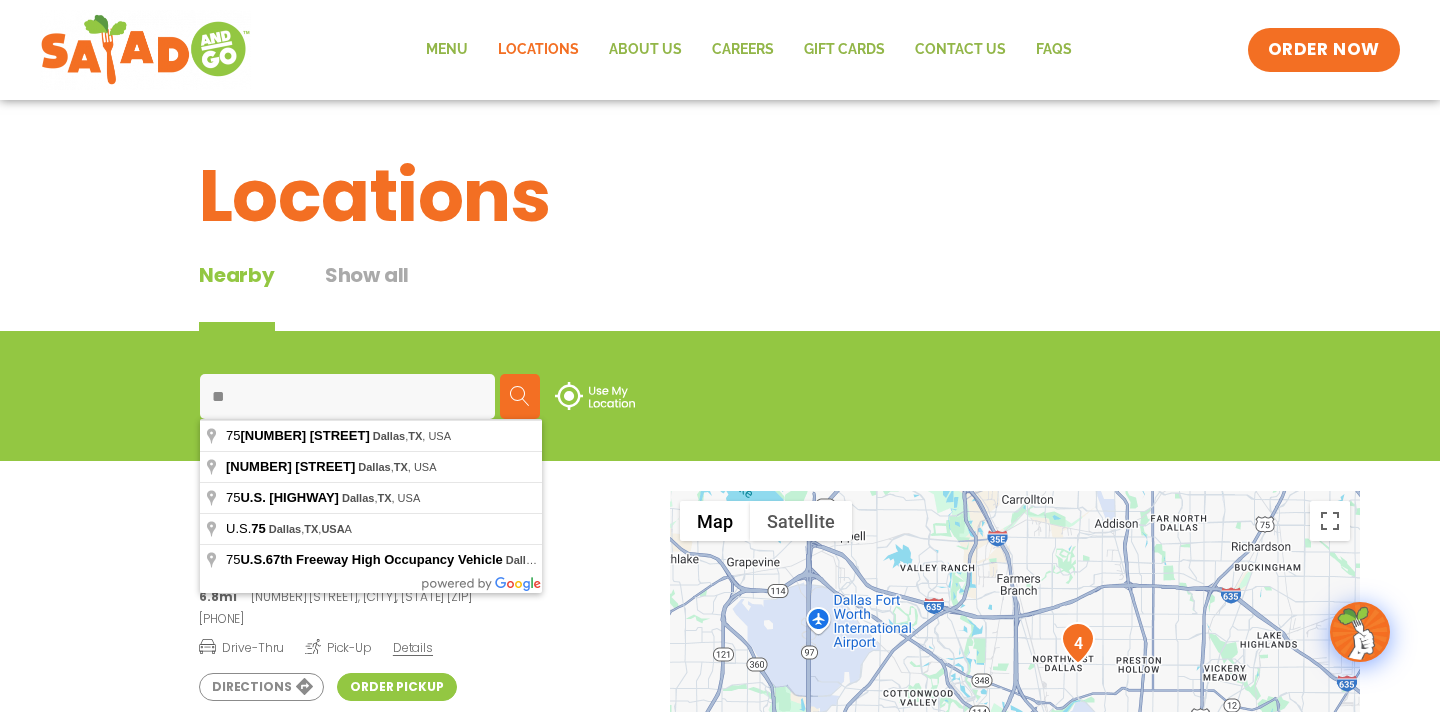 type on "*" 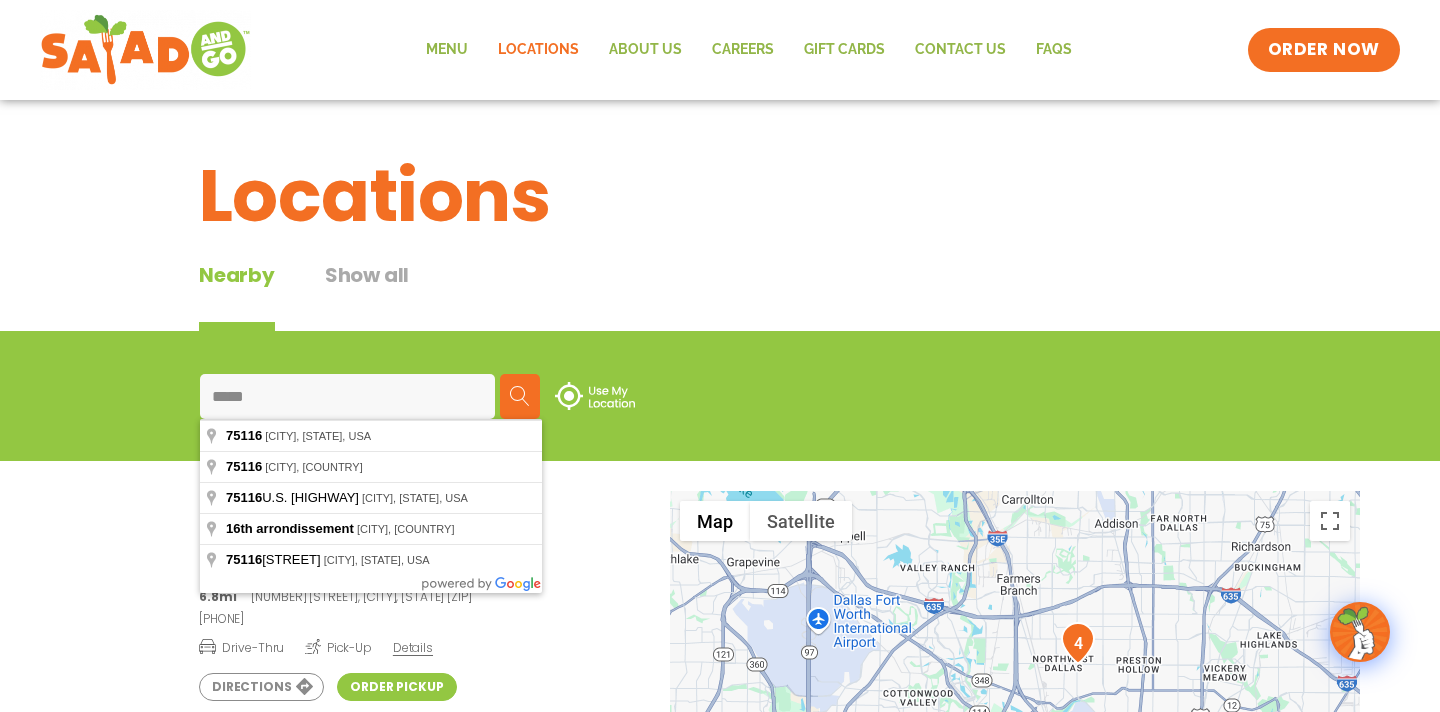 type on "*****" 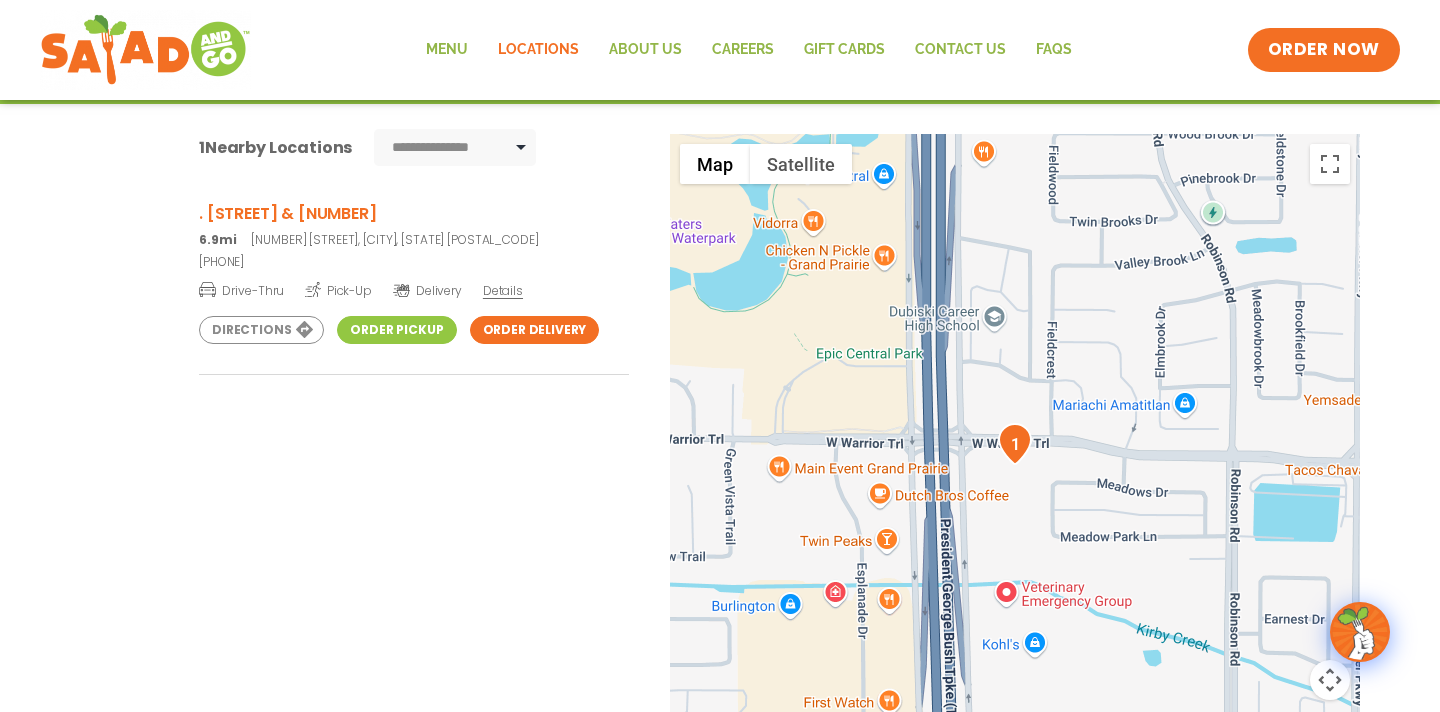 scroll, scrollTop: 372, scrollLeft: 0, axis: vertical 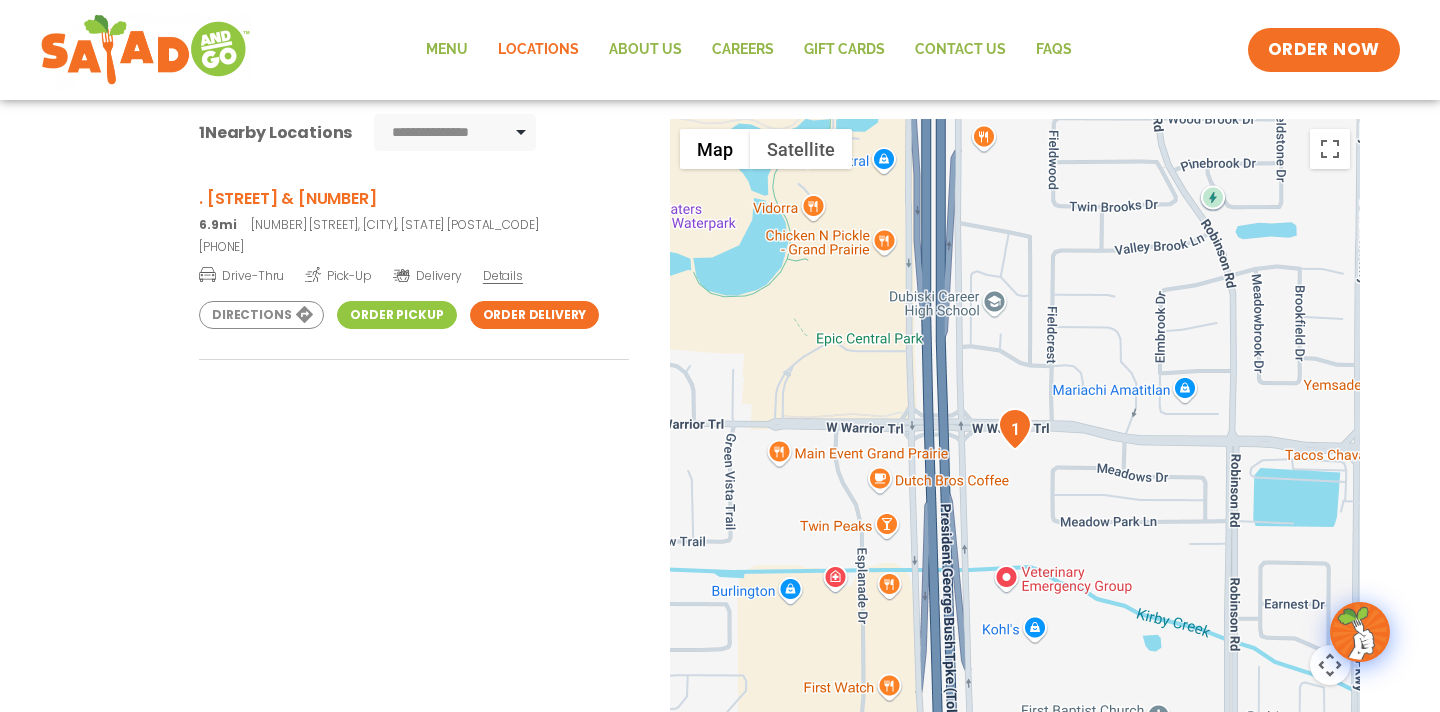 click on "Directions" at bounding box center (261, 315) 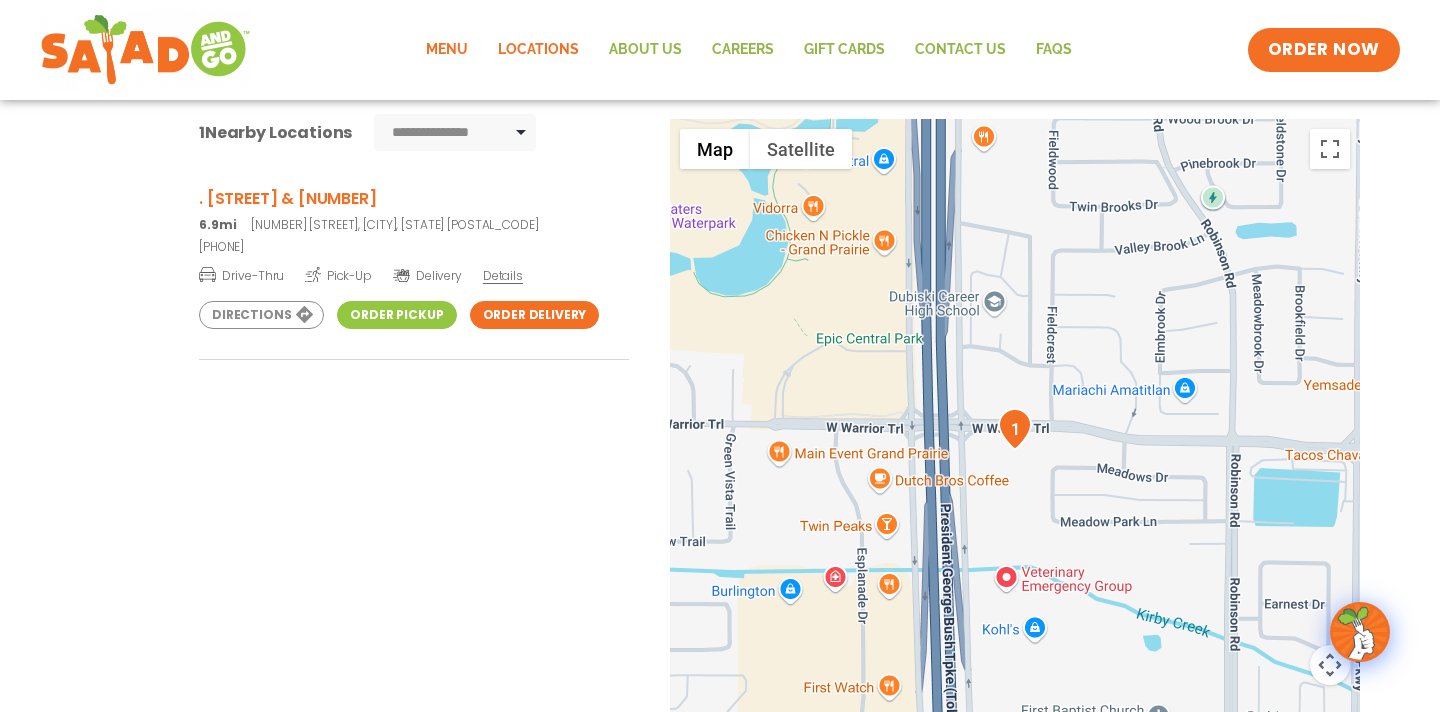 click on "Menu" 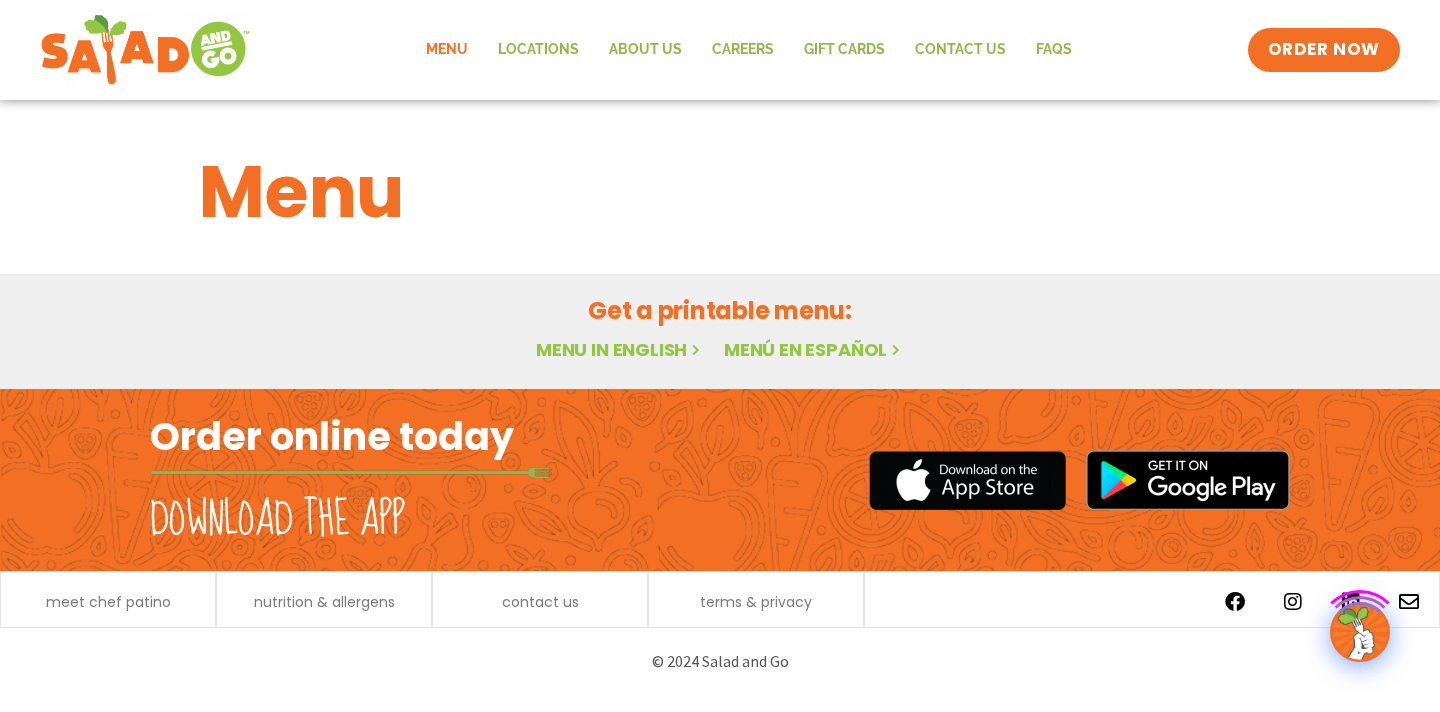 scroll, scrollTop: 0, scrollLeft: 0, axis: both 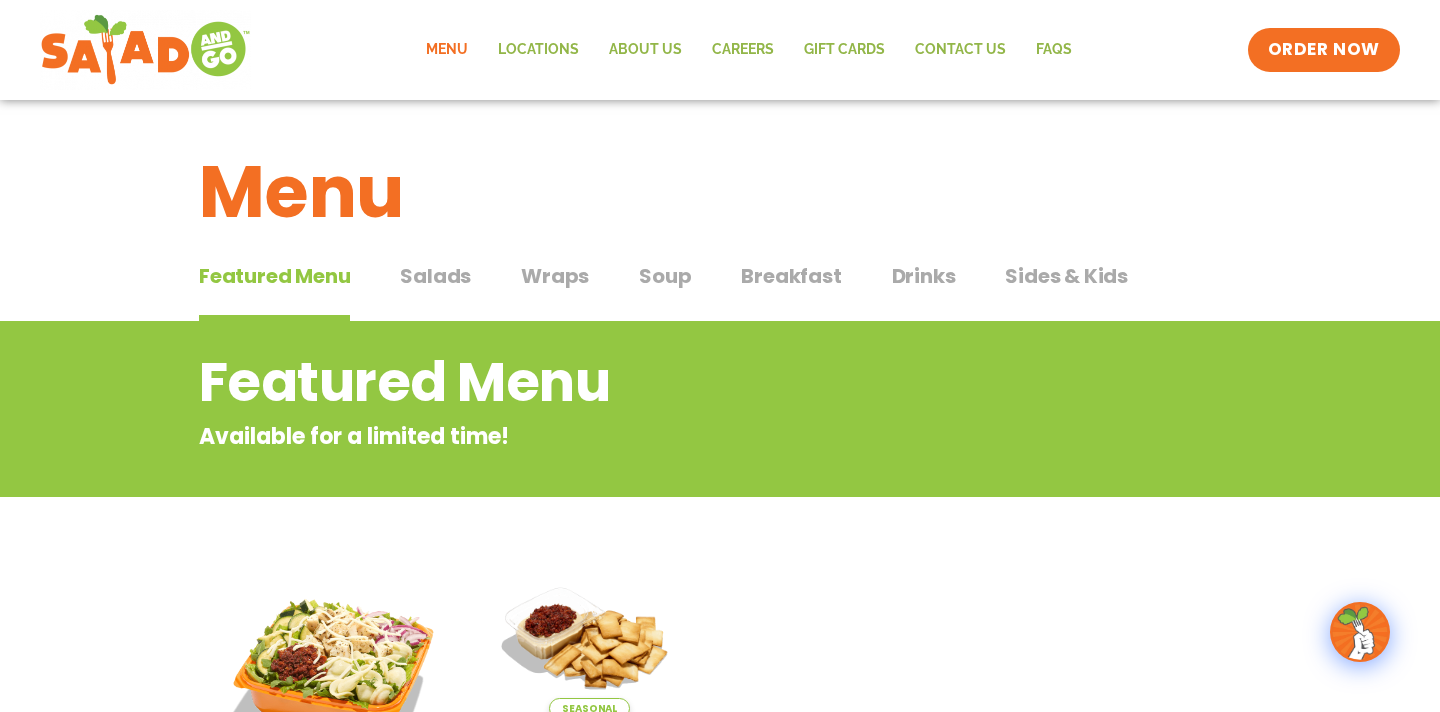 click on "Soup" at bounding box center [665, 276] 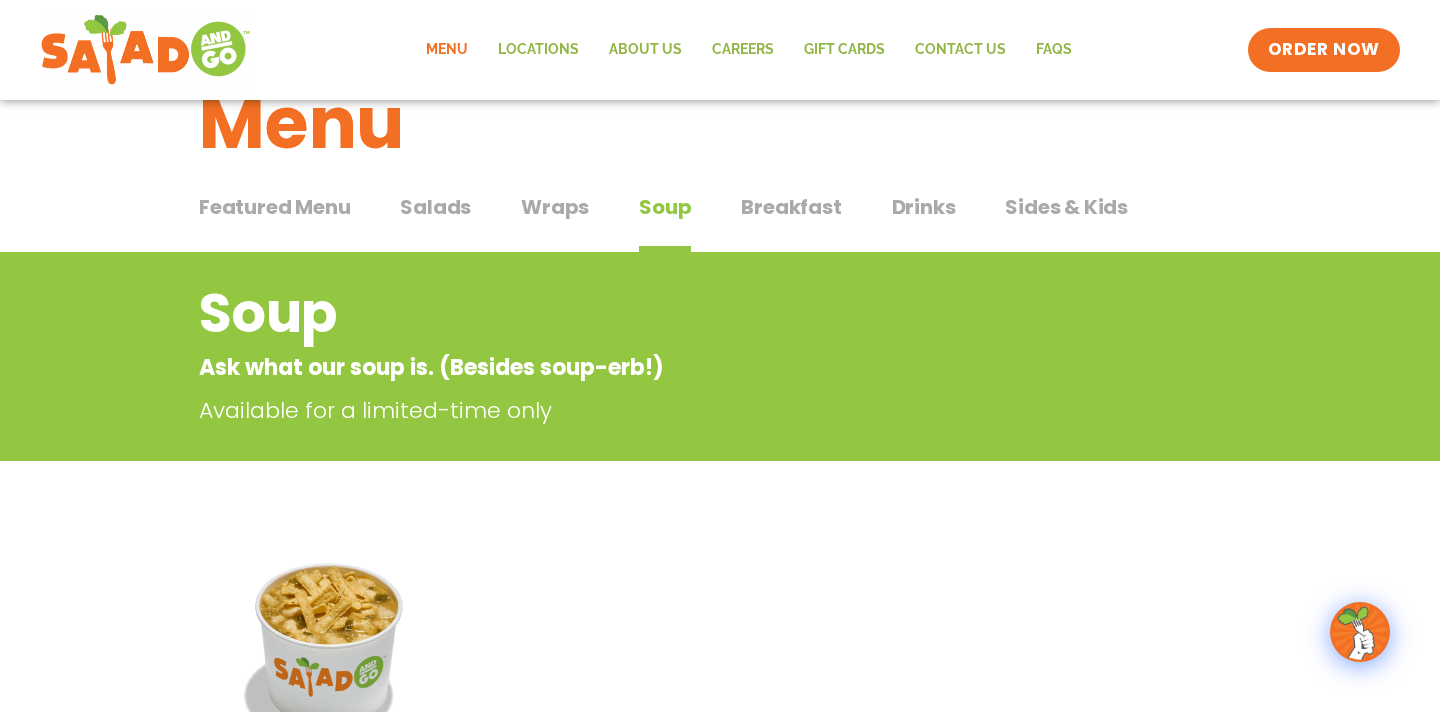 scroll, scrollTop: 67, scrollLeft: 0, axis: vertical 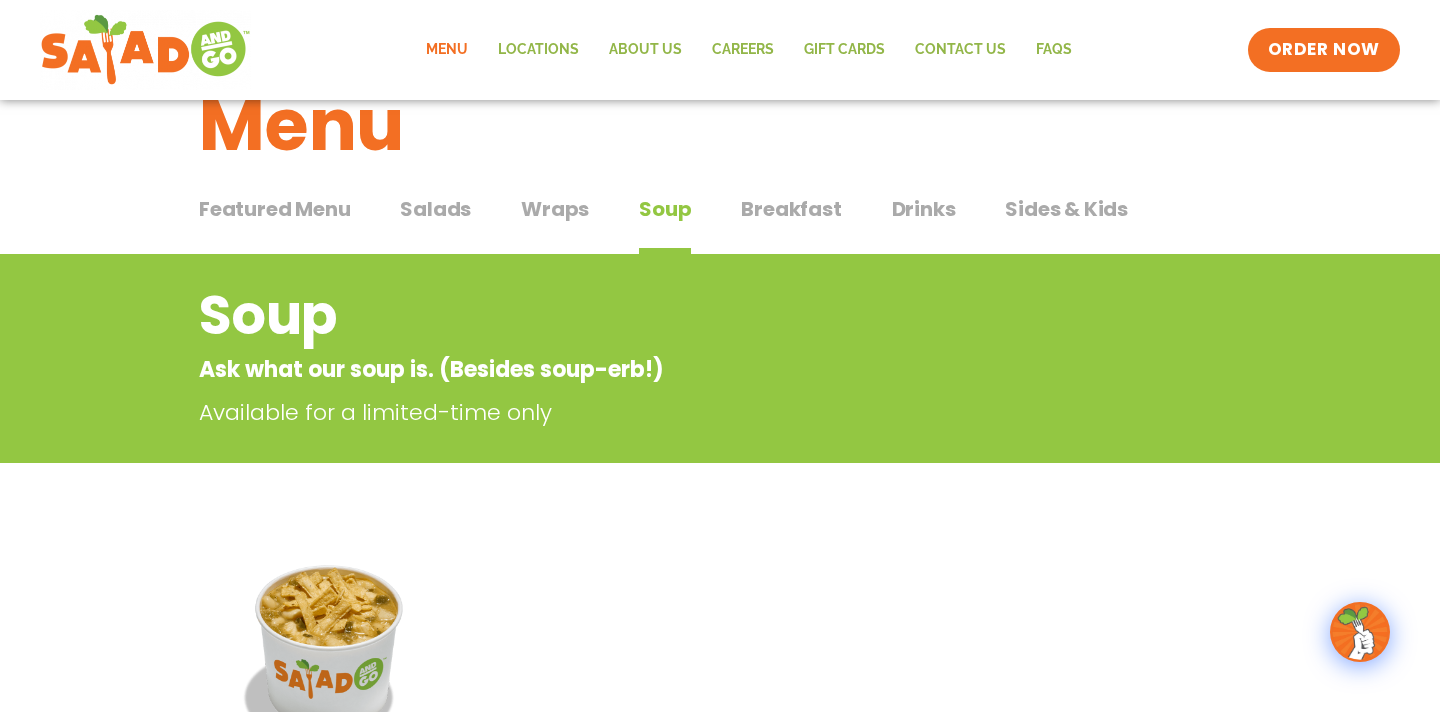 click on "Wraps" at bounding box center [555, 209] 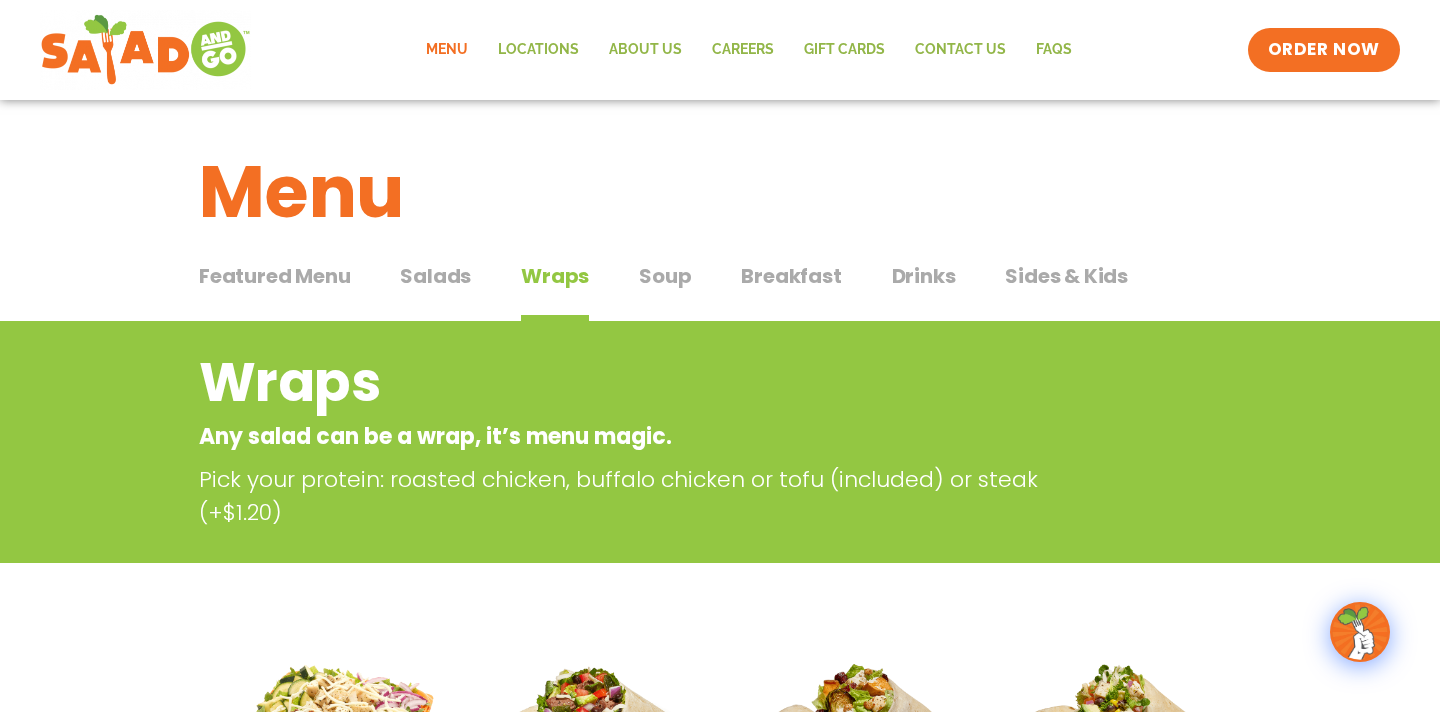 scroll, scrollTop: 0, scrollLeft: 0, axis: both 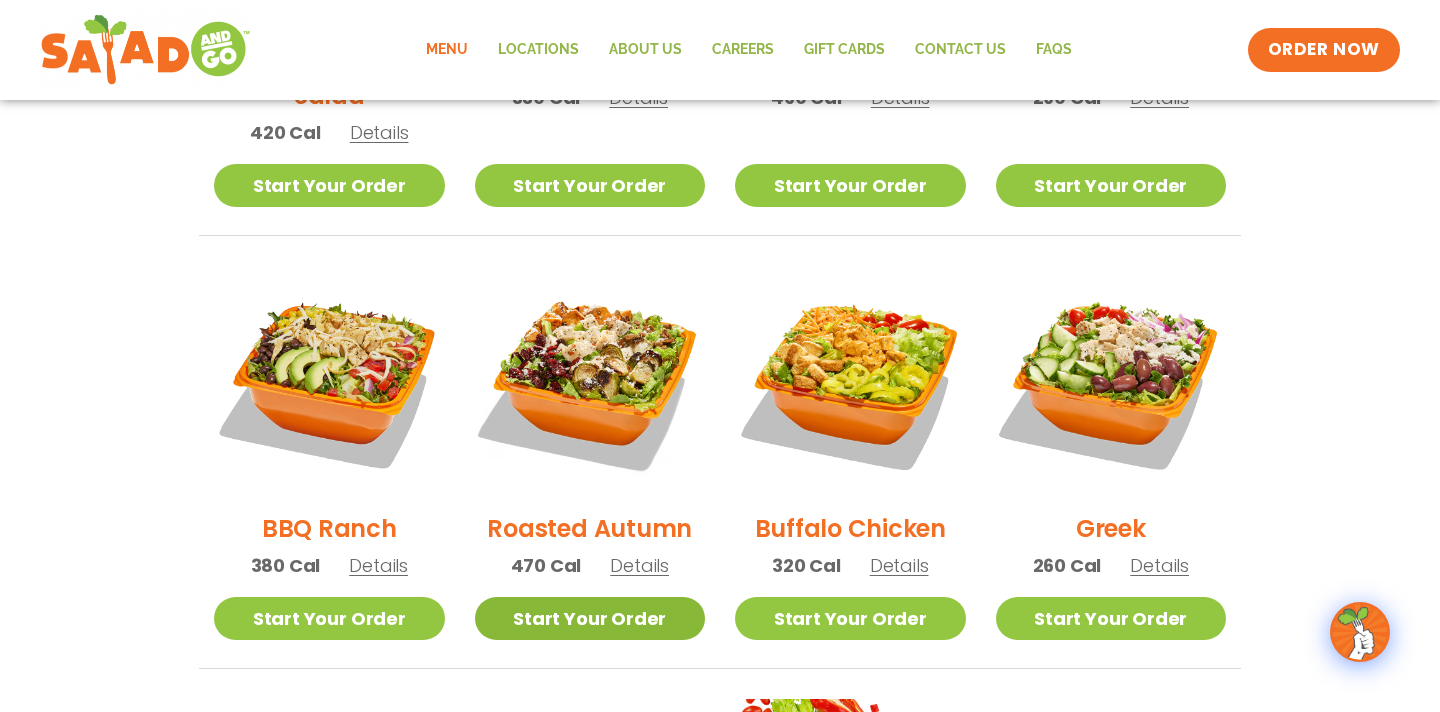 click on "Start Your Order" at bounding box center [590, 618] 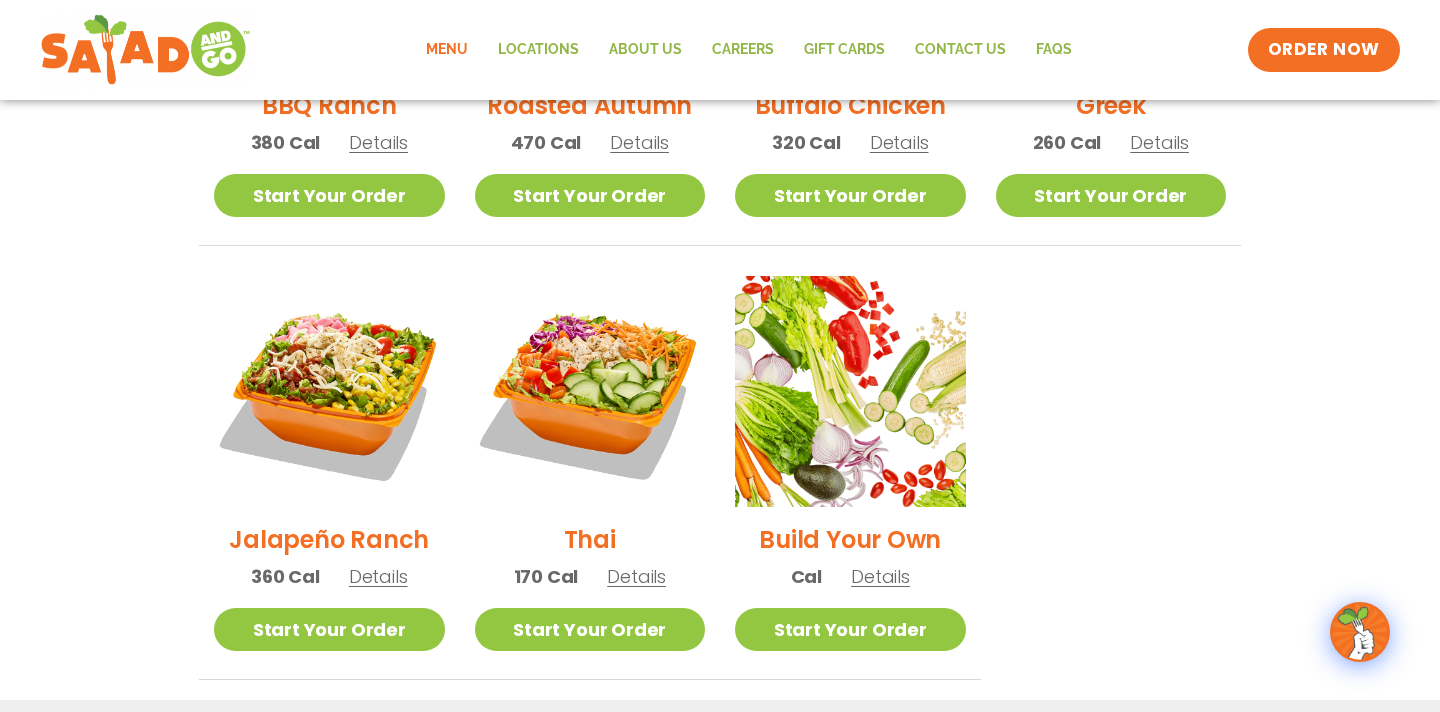 scroll, scrollTop: 1293, scrollLeft: 0, axis: vertical 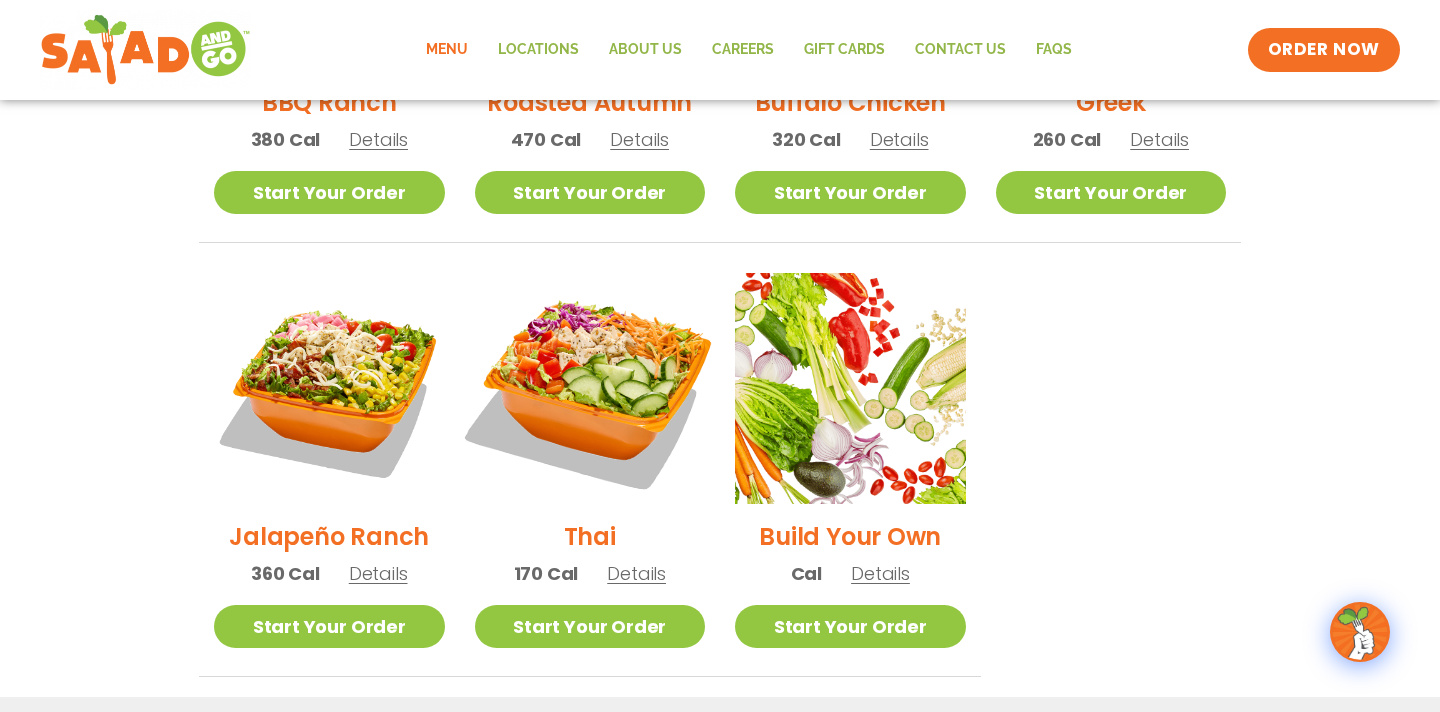 click at bounding box center [589, 388] 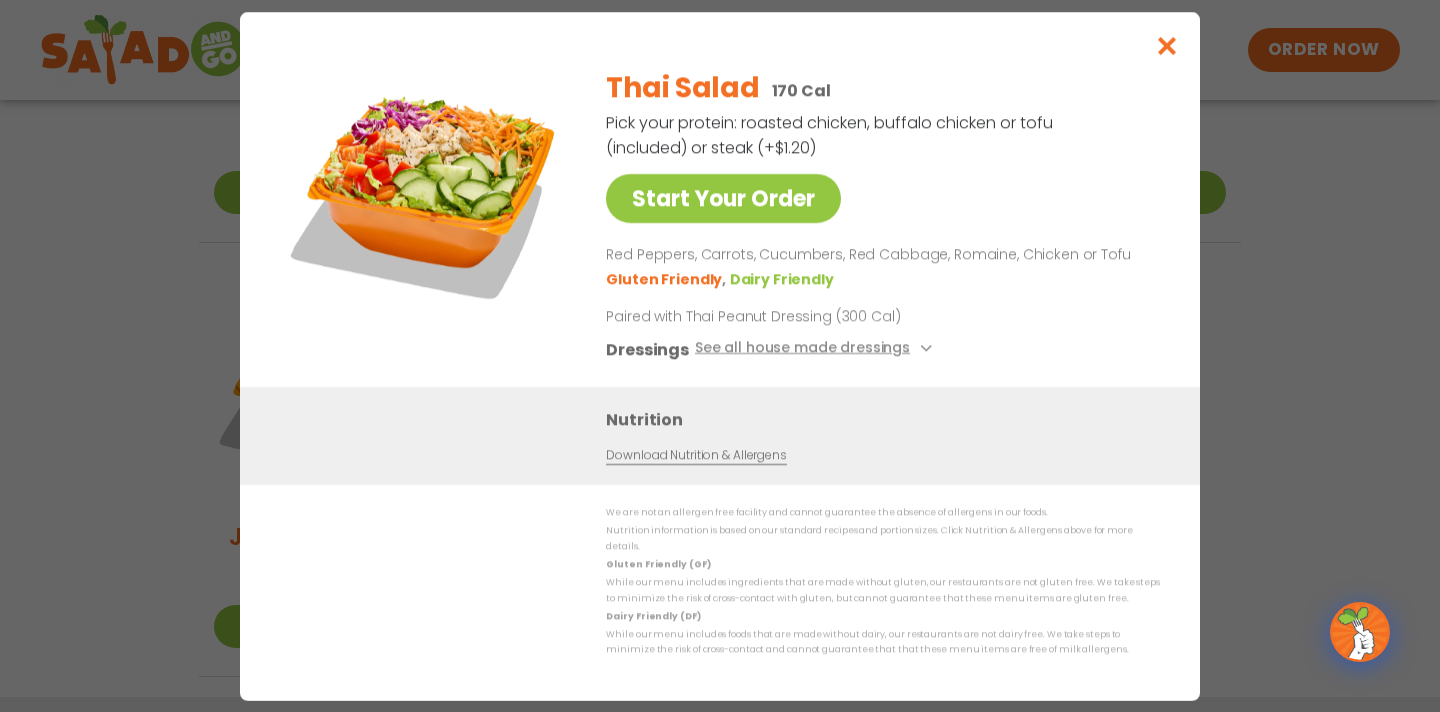 click at bounding box center (1167, 45) 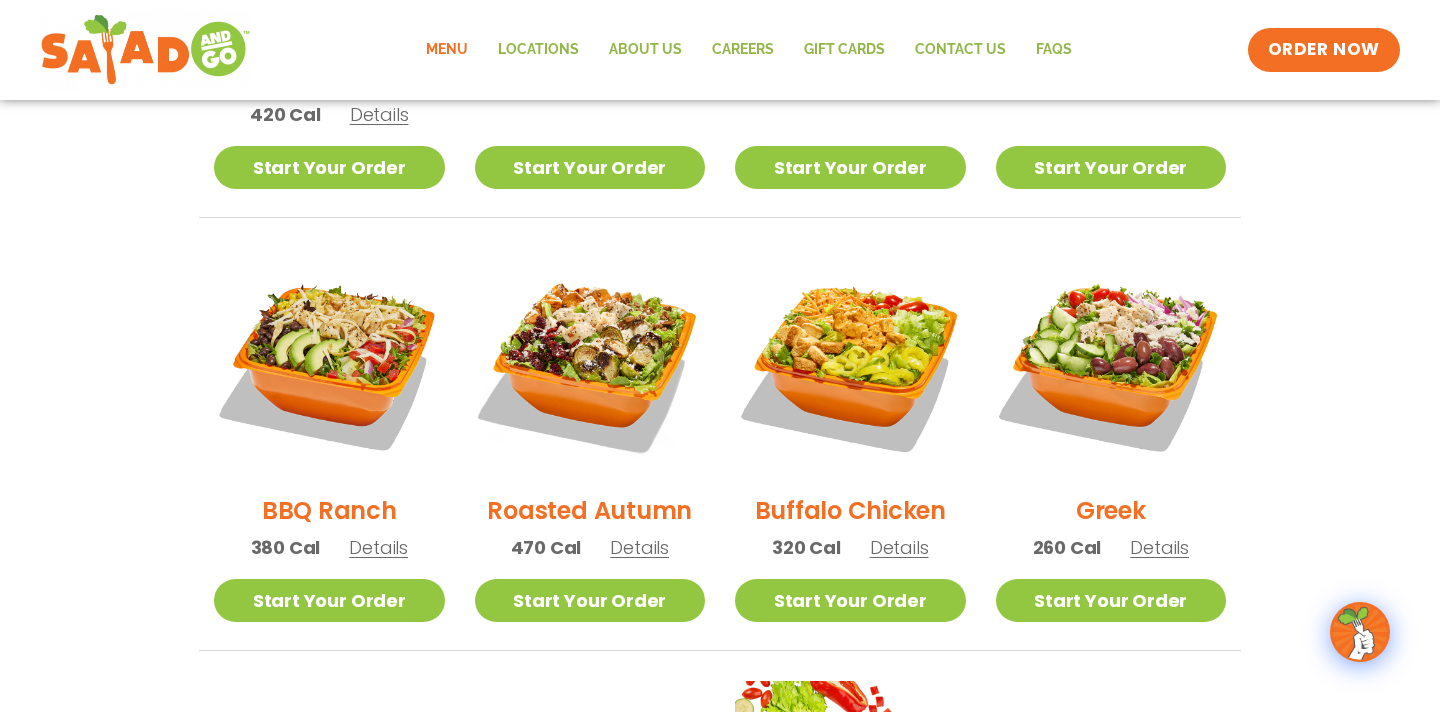 scroll, scrollTop: 851, scrollLeft: 0, axis: vertical 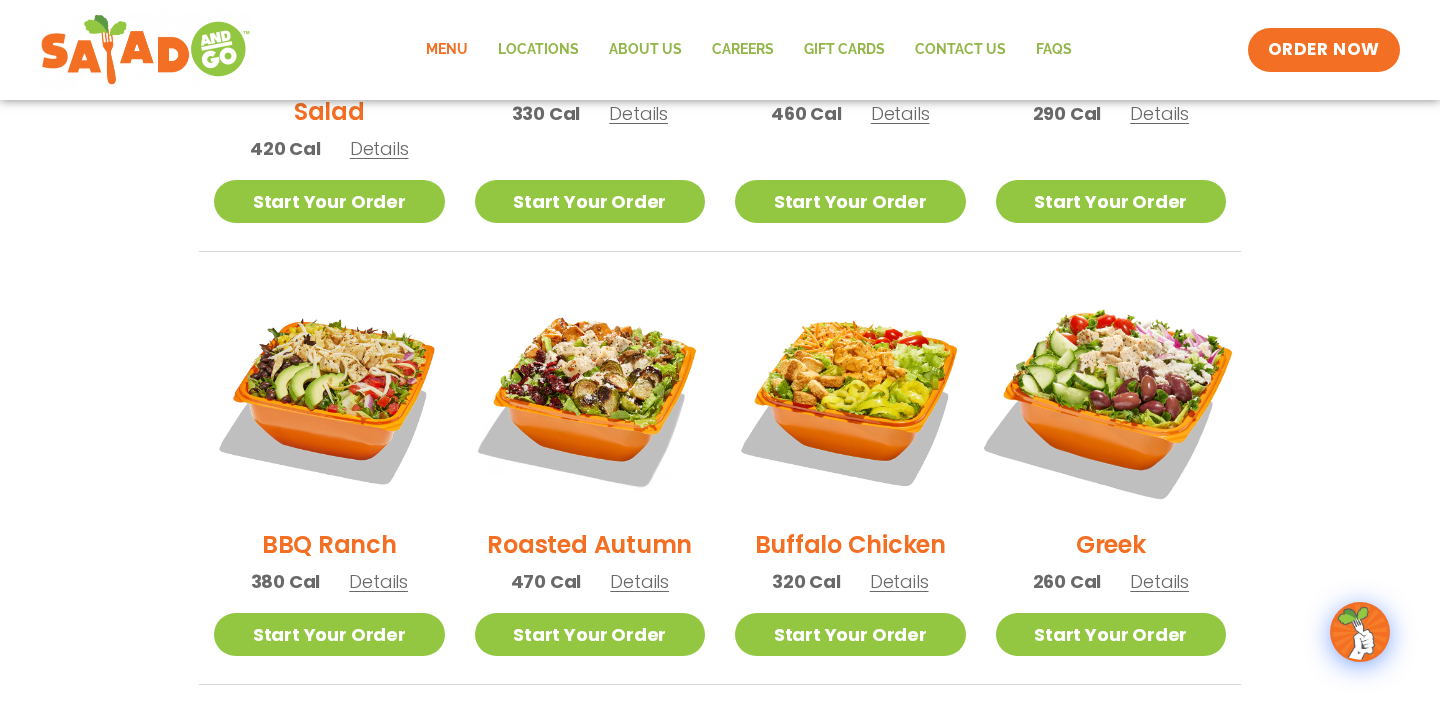 click at bounding box center (1110, 396) 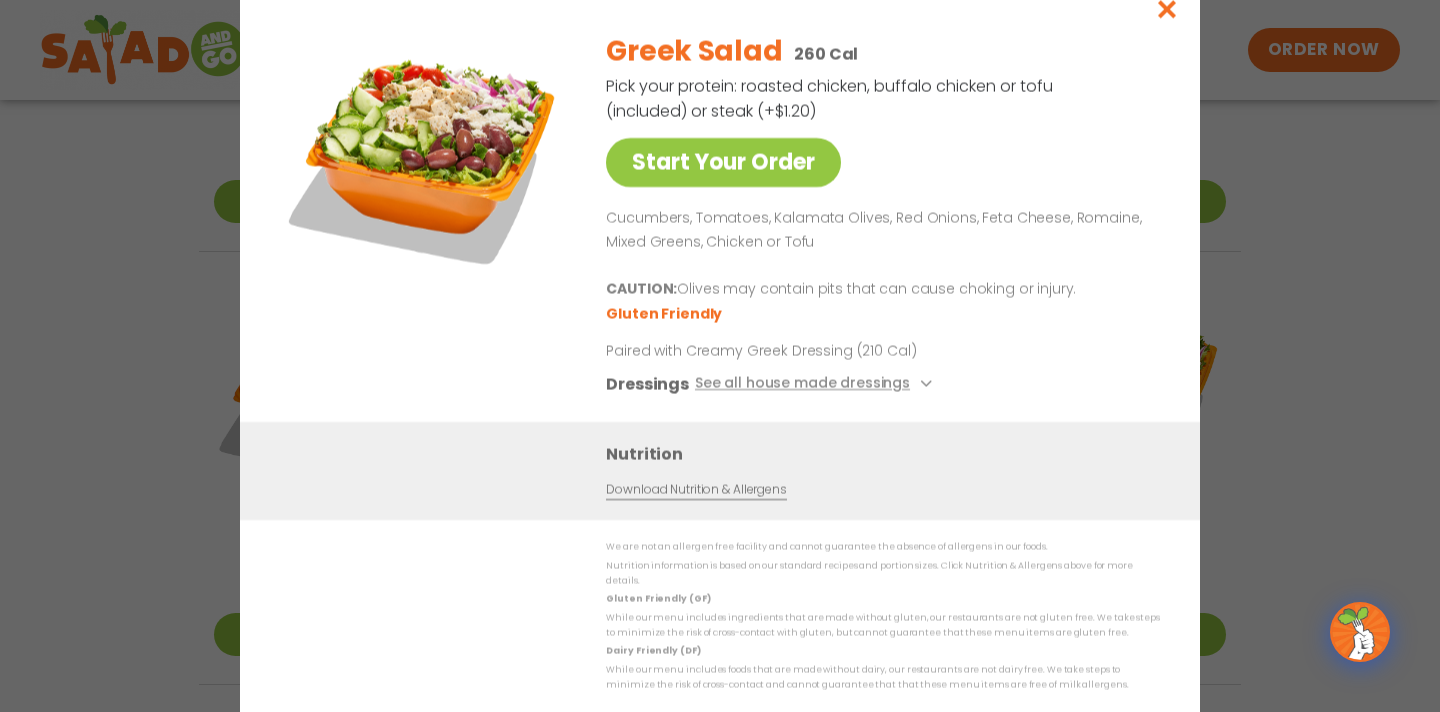 click at bounding box center (924, 384) 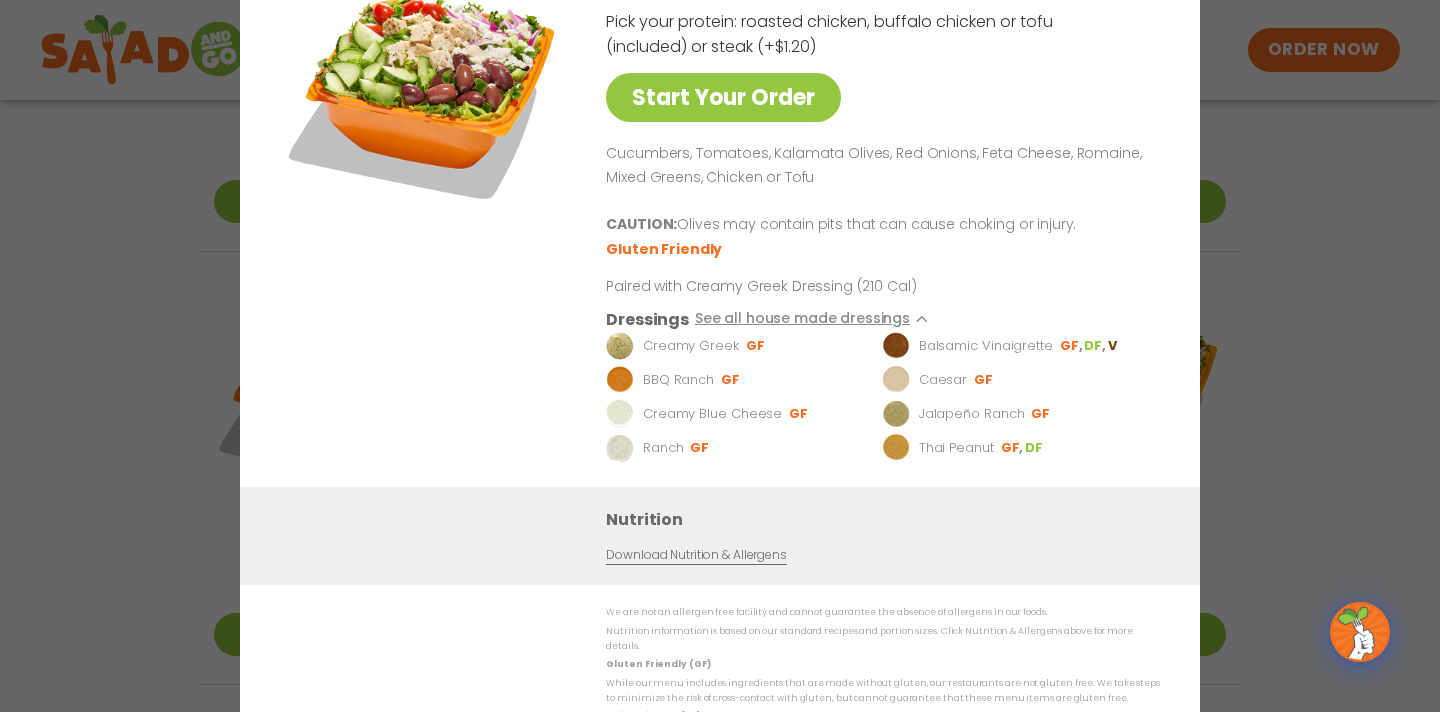 click on "Gluten Friendly" at bounding box center [879, 248] 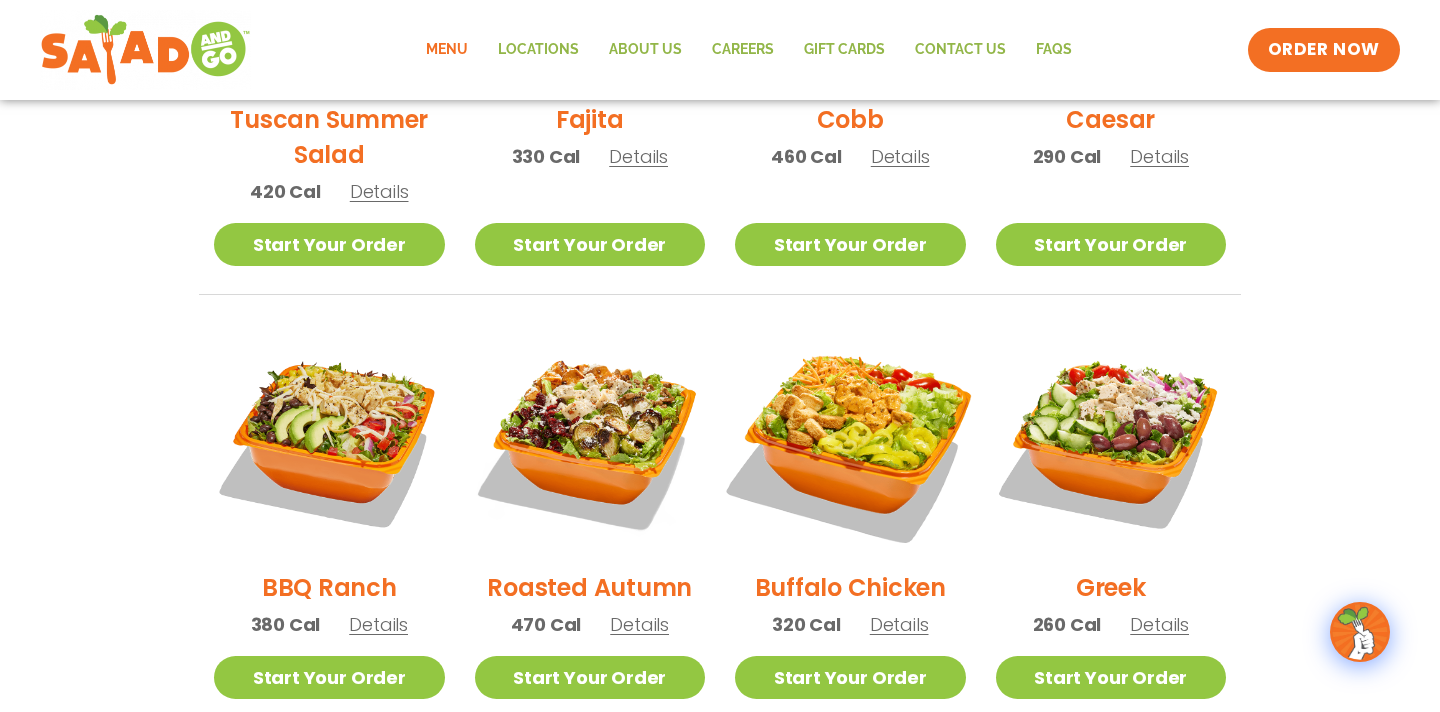 scroll, scrollTop: 811, scrollLeft: 0, axis: vertical 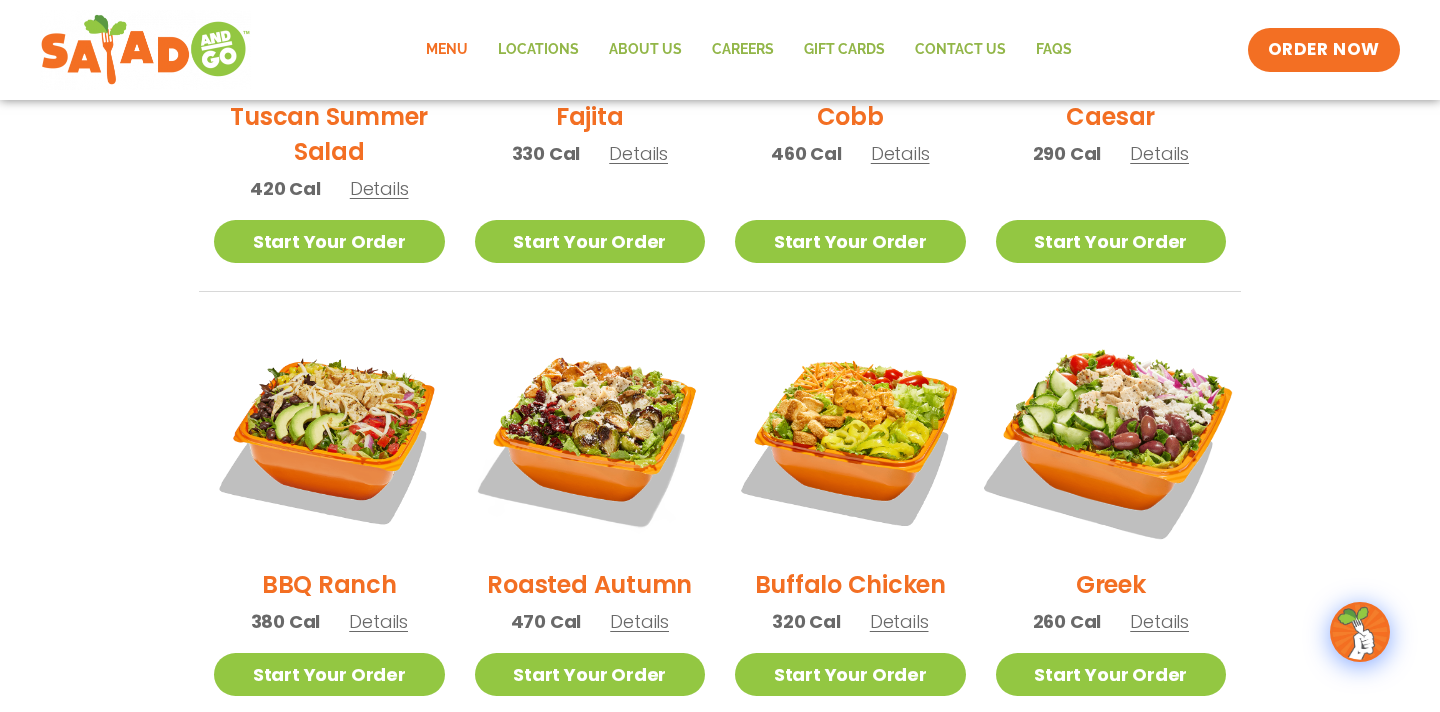 click at bounding box center [1110, 436] 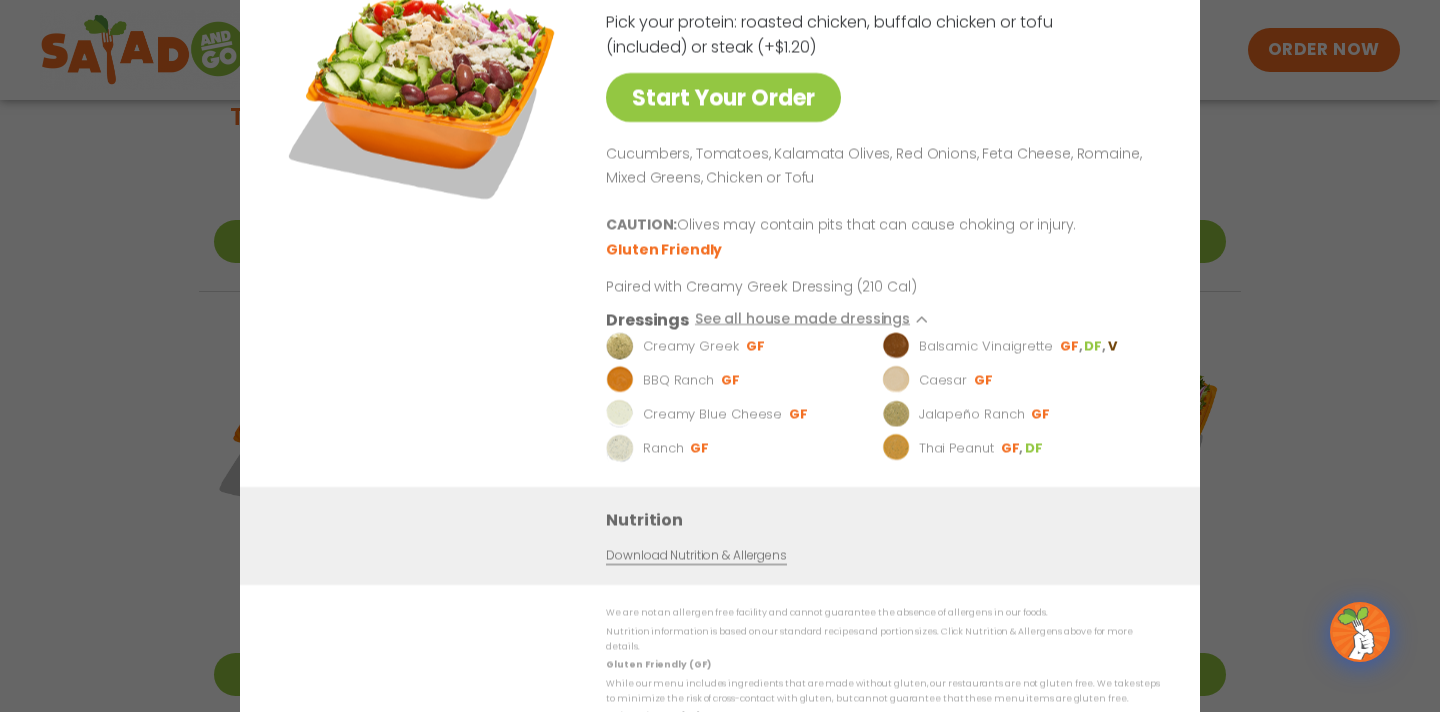 click on "Start Your Order Greek Salad  260 Cal  Pick your protein: roasted chicken, buffalo chicken or tofu (included) or steak (+$1.20)   Start Your Order Cucumbers, Tomatoes, Kalamata Olives, Red Onions, Feta Cheese, Romaine, Mixed Greens, Chicken or Tofu   CAUTION:  Olives may contain pits that can cause choking or injury. Gluten Friendly Paired with Creamy Greek Dressing (210 Cal) Dressings   See all house made dressings    Creamy Greek GF   Balsamic Vinaigrette GF DF V   BBQ Ranch GF   Caesar GF   Creamy Blue Cheese GF   Jalapeño Ranch GF   Ranch GF   Thai Peanut GF DF Nutrition   Download Nutrition & Allergens We are not an allergen free facility and cannot guarantee the absence of allergens in our foods. Nutrition information is based on our standard recipes and portion sizes. Click Nutrition & Allergens above for more details. Gluten Friendly (GF) Dairy Friendly (DF)" at bounding box center (720, 356) 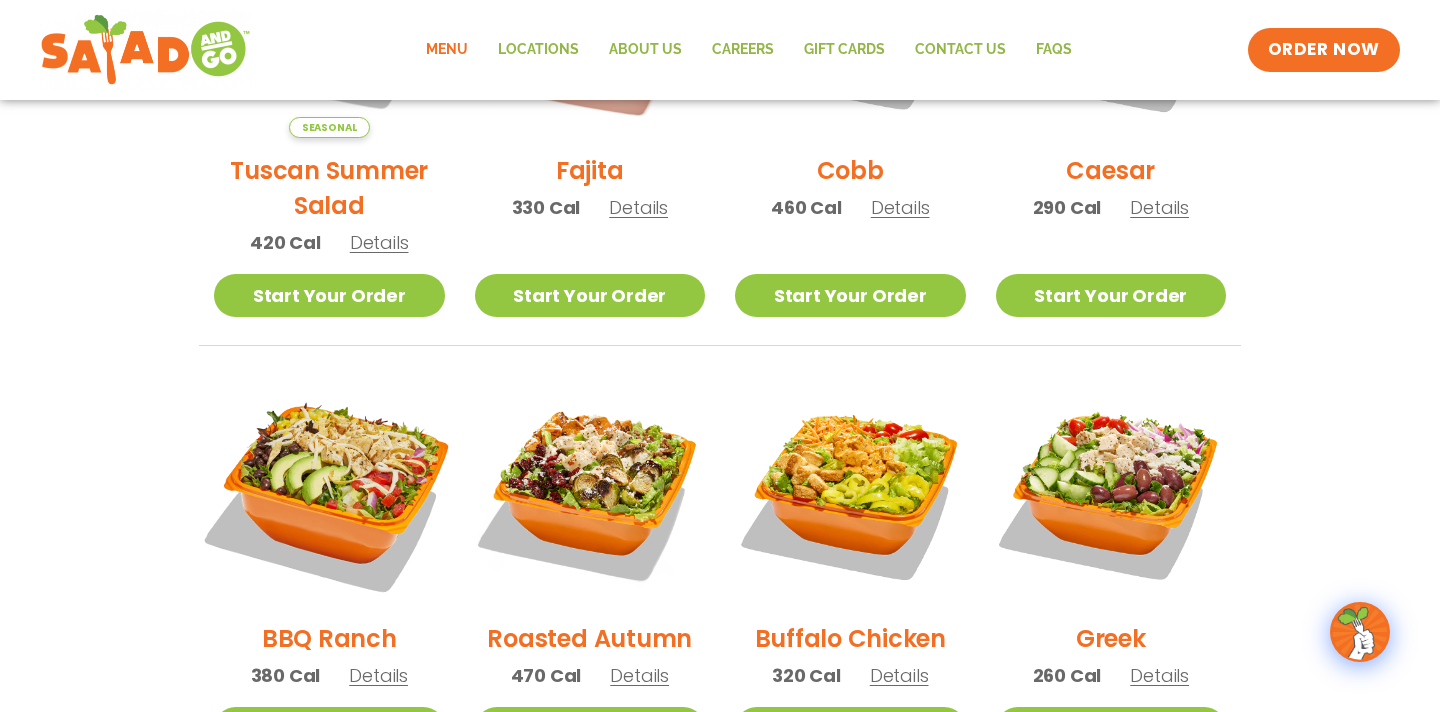 scroll, scrollTop: 756, scrollLeft: 0, axis: vertical 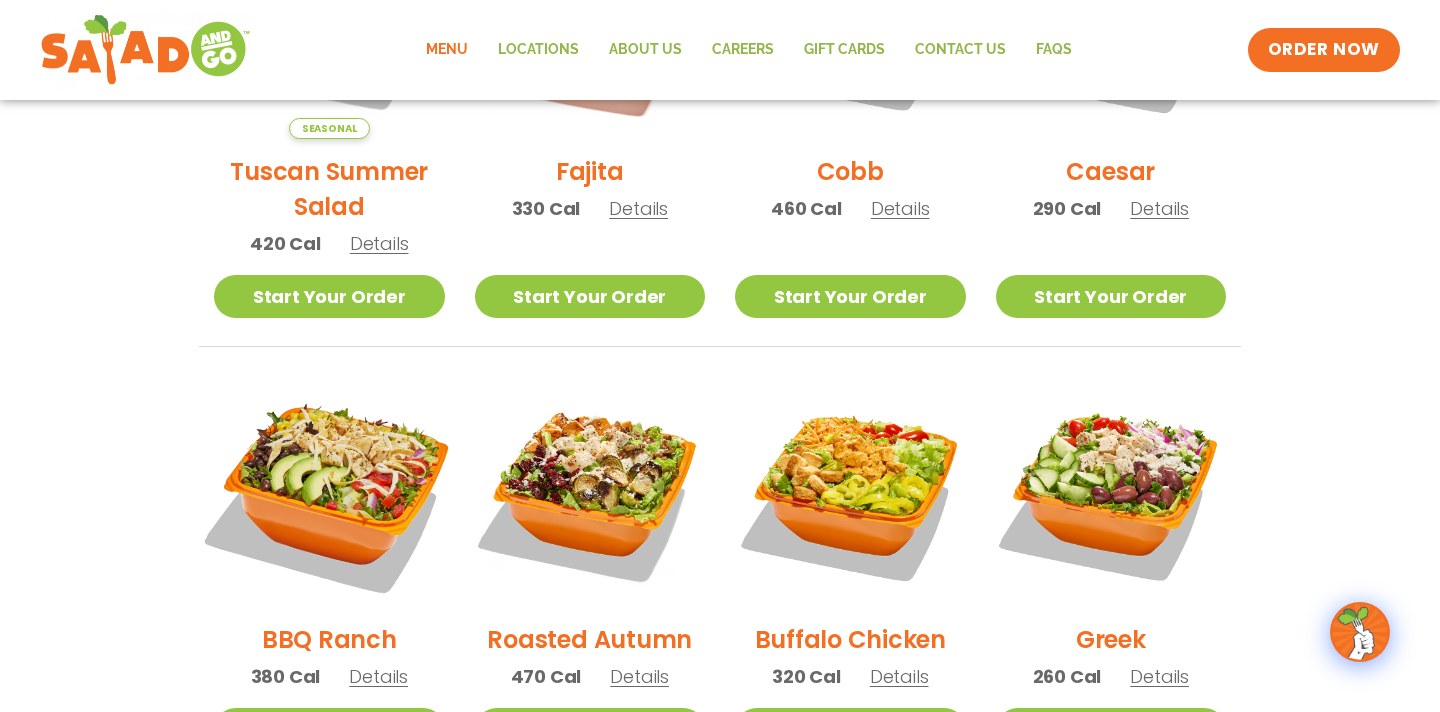 click at bounding box center (329, 491) 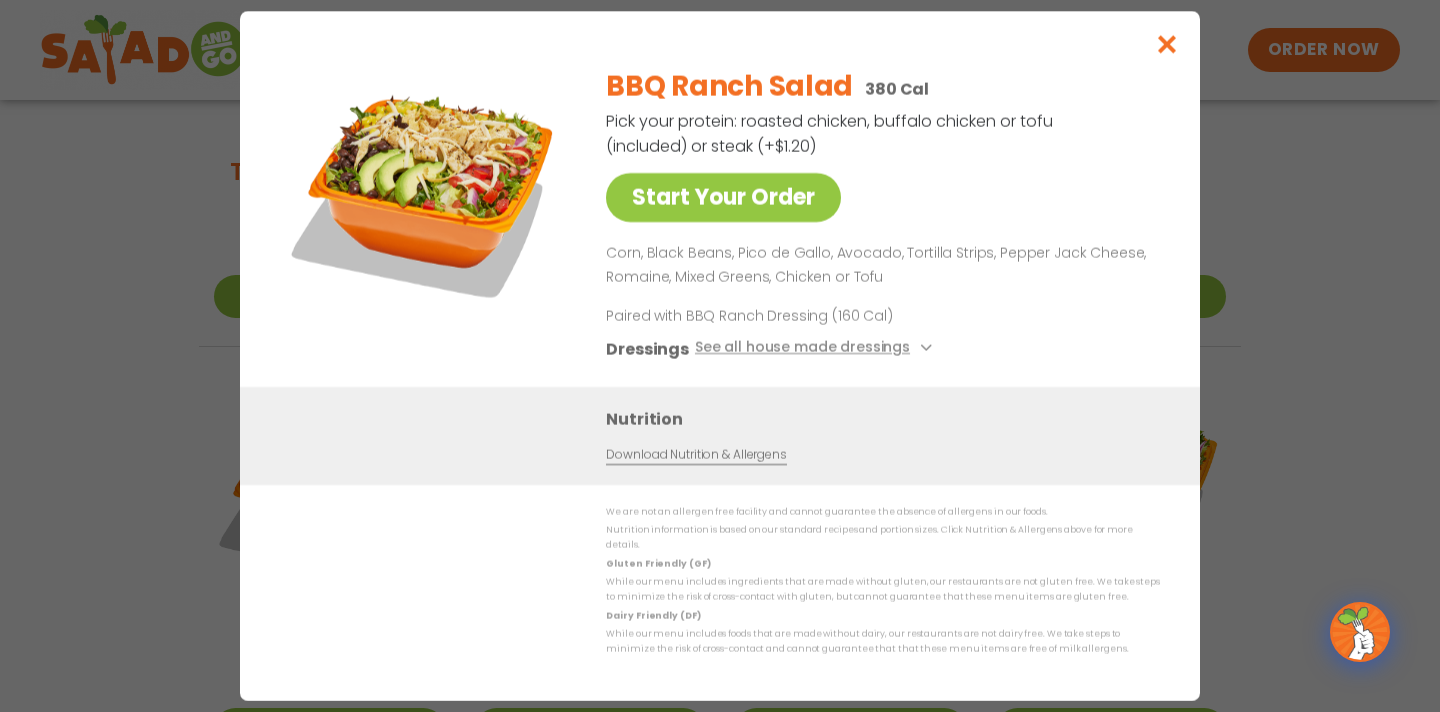 click at bounding box center [1167, 44] 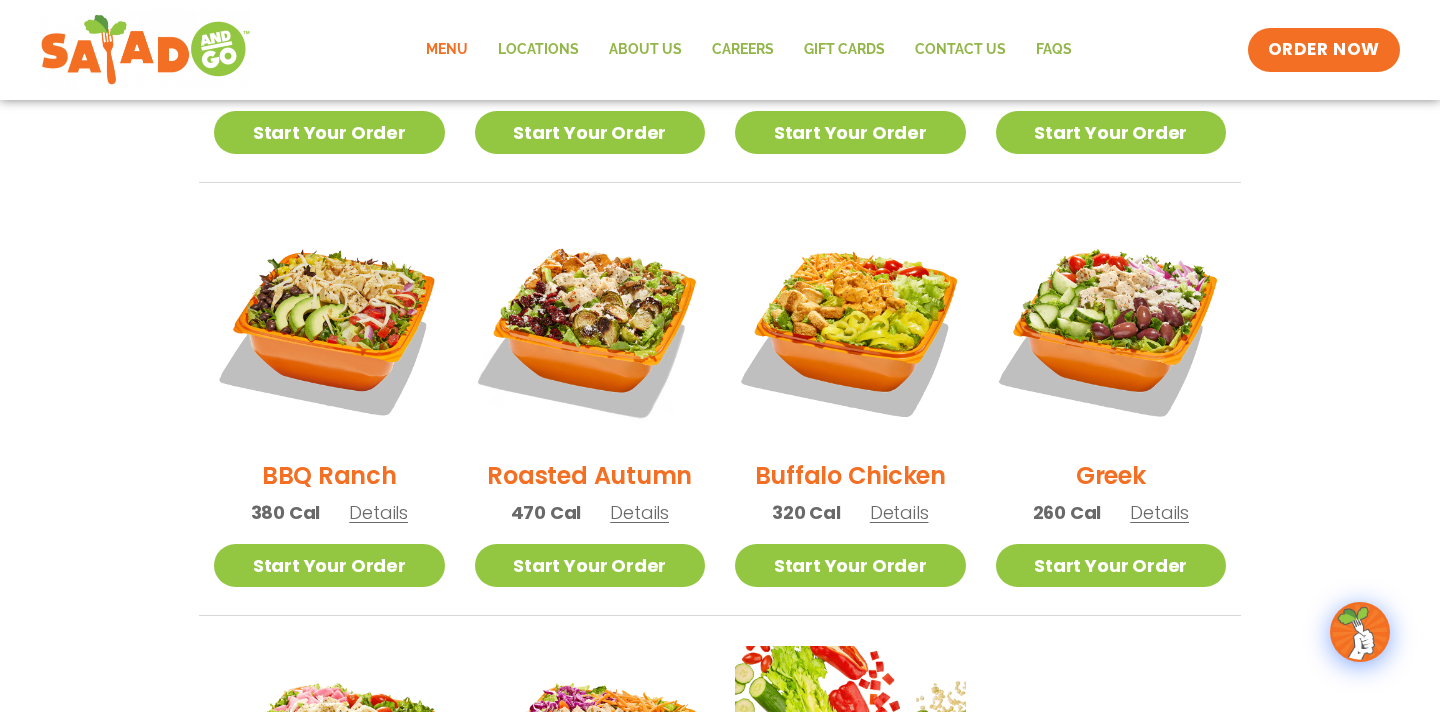 scroll, scrollTop: 951, scrollLeft: 0, axis: vertical 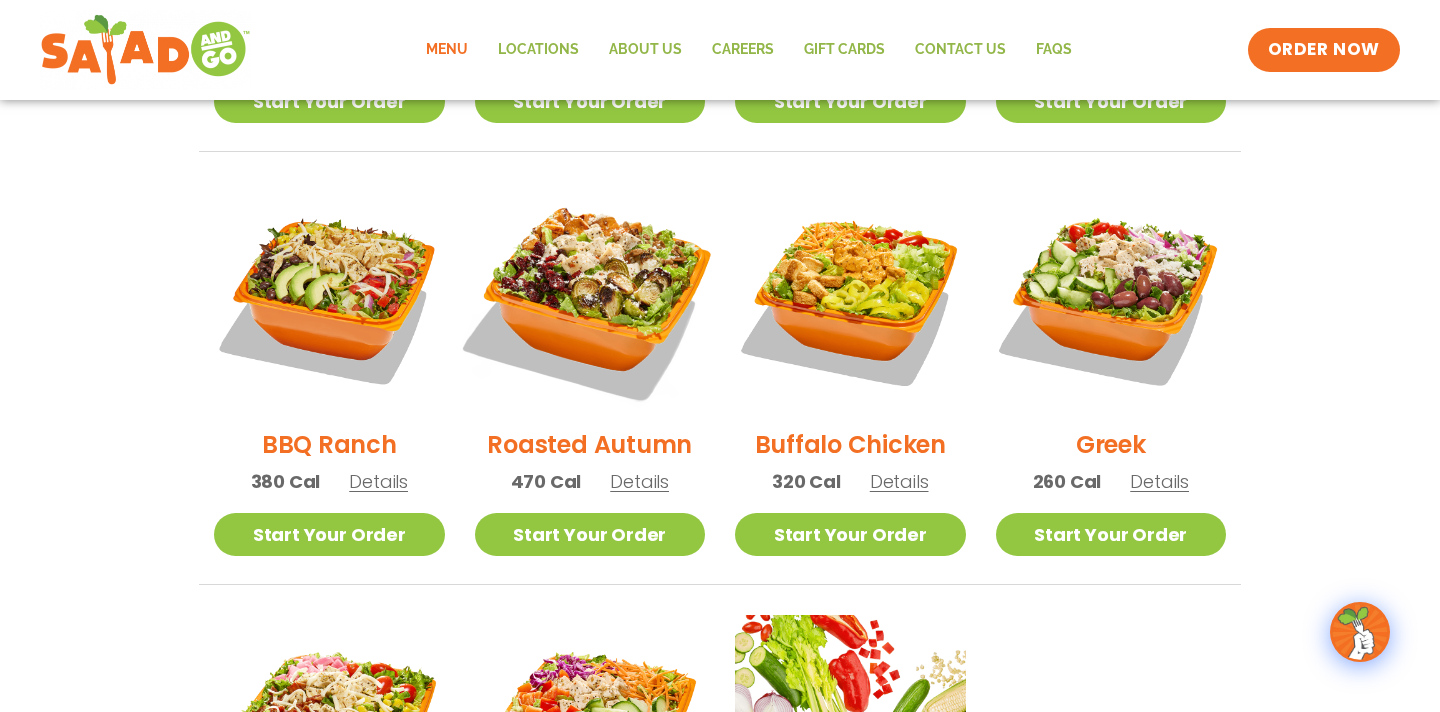 click at bounding box center (589, 296) 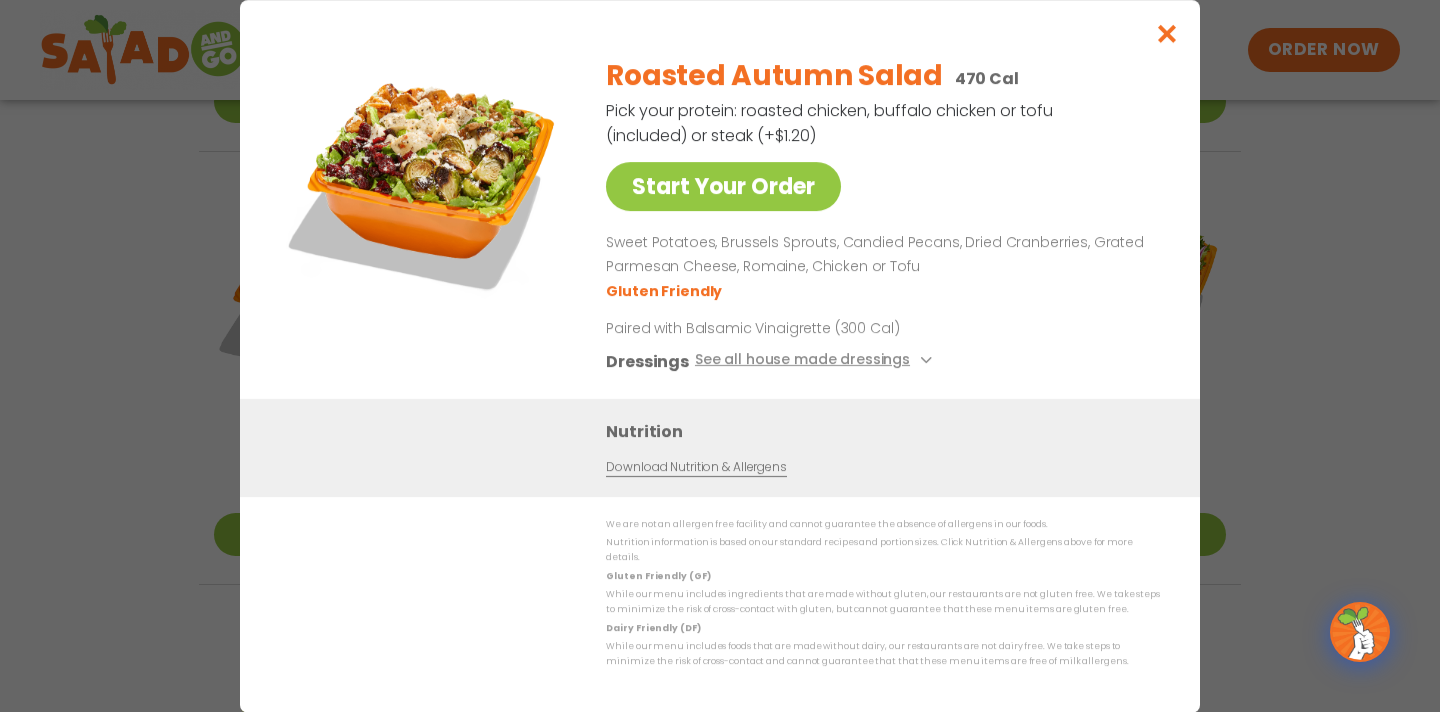 click at bounding box center (1167, 33) 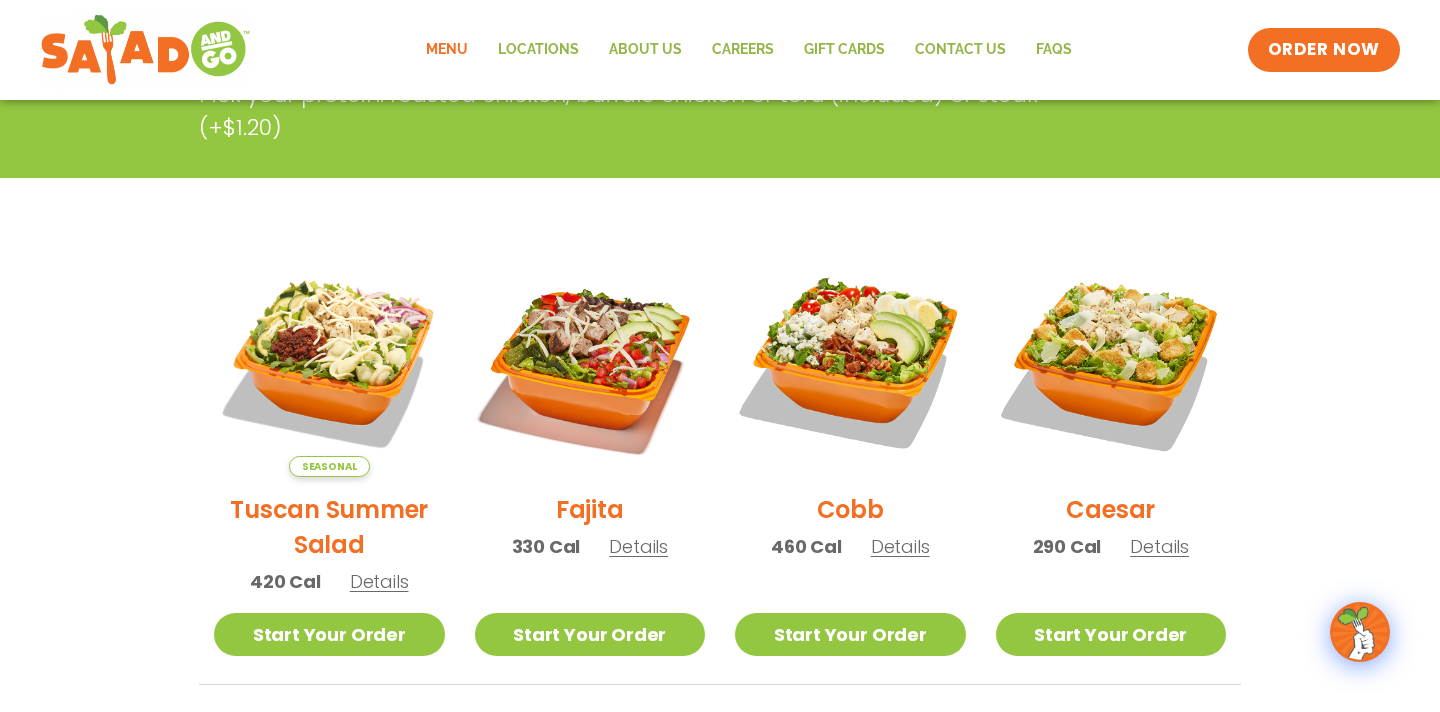 scroll, scrollTop: 417, scrollLeft: 0, axis: vertical 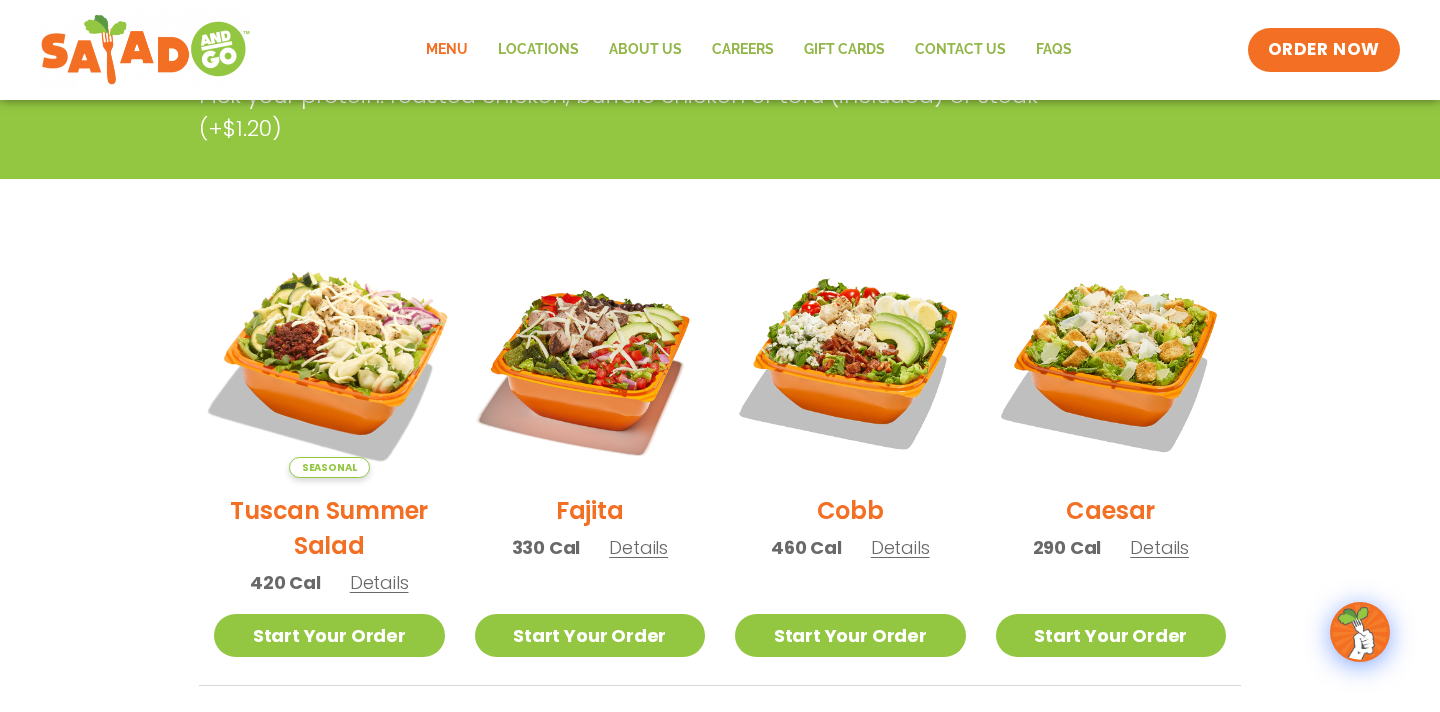 click at bounding box center (329, 362) 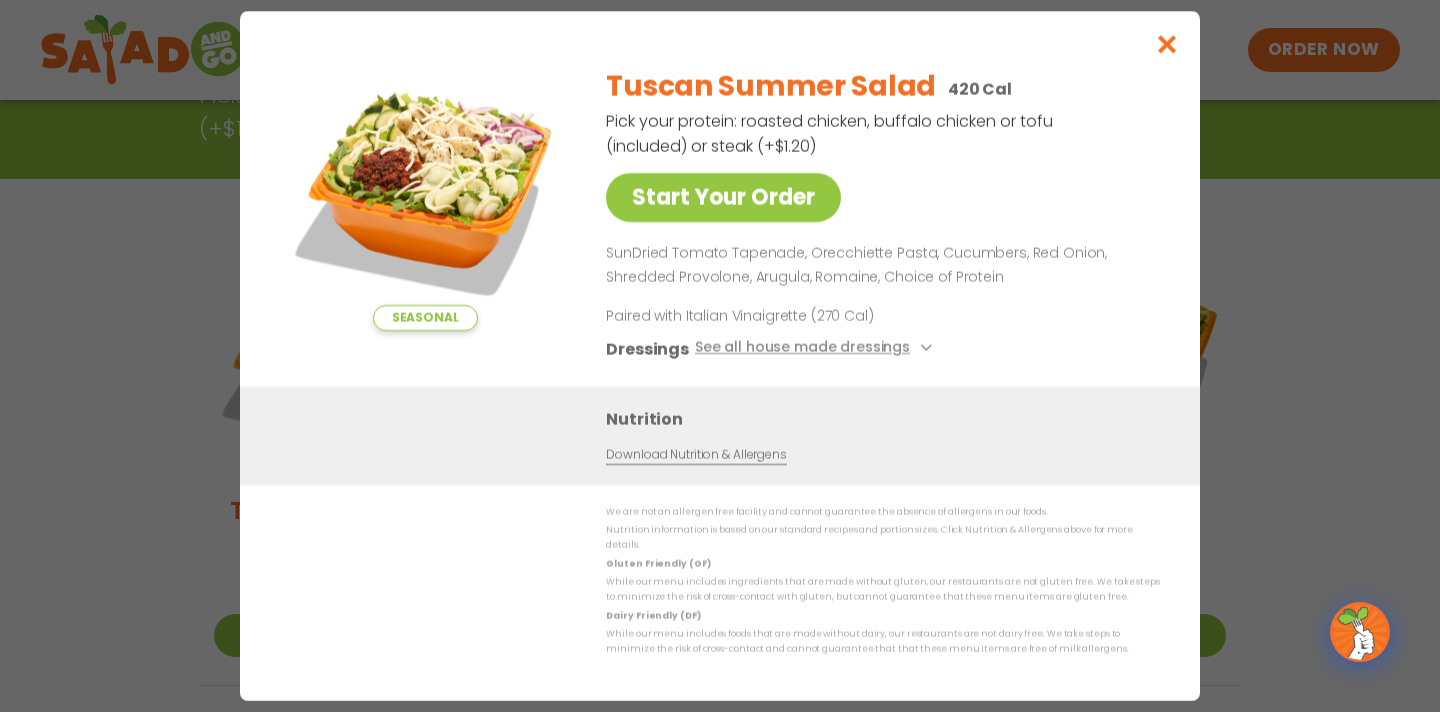 click at bounding box center (425, 191) 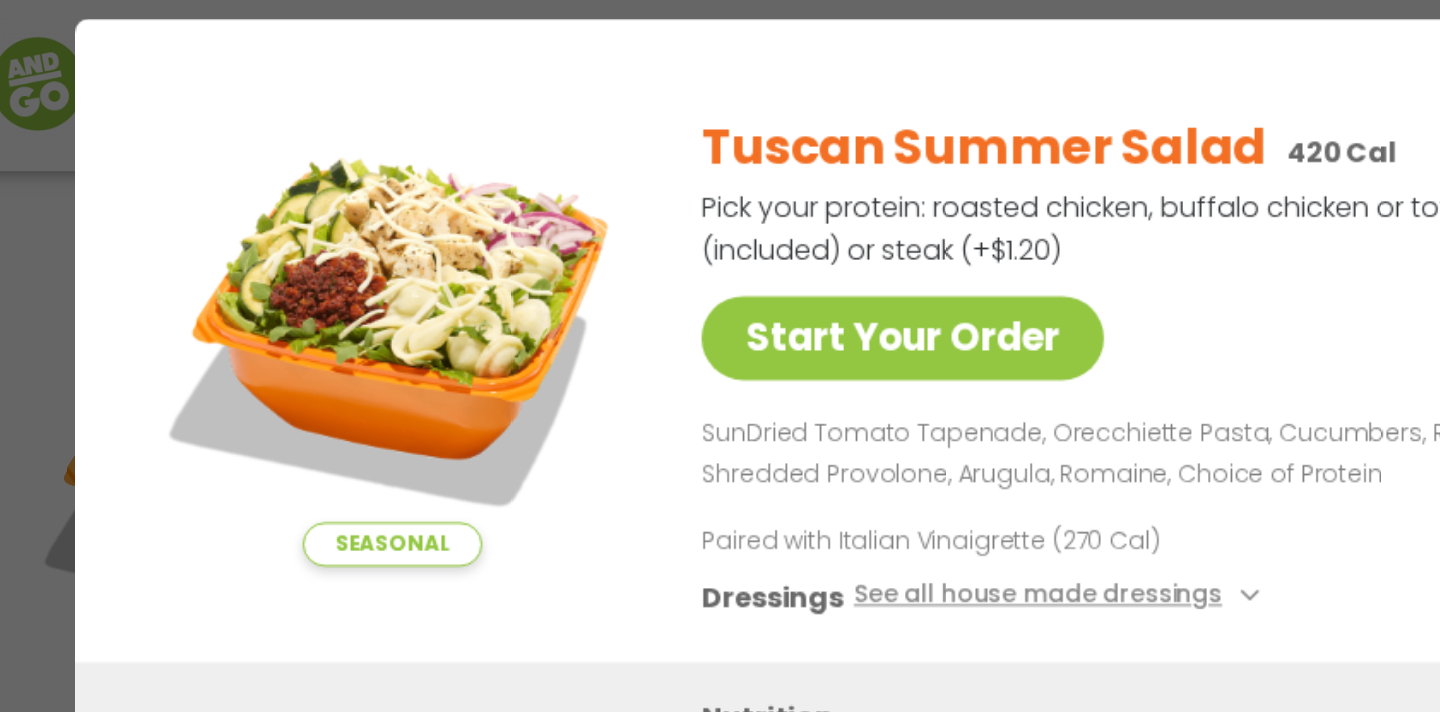 scroll, scrollTop: 451, scrollLeft: 0, axis: vertical 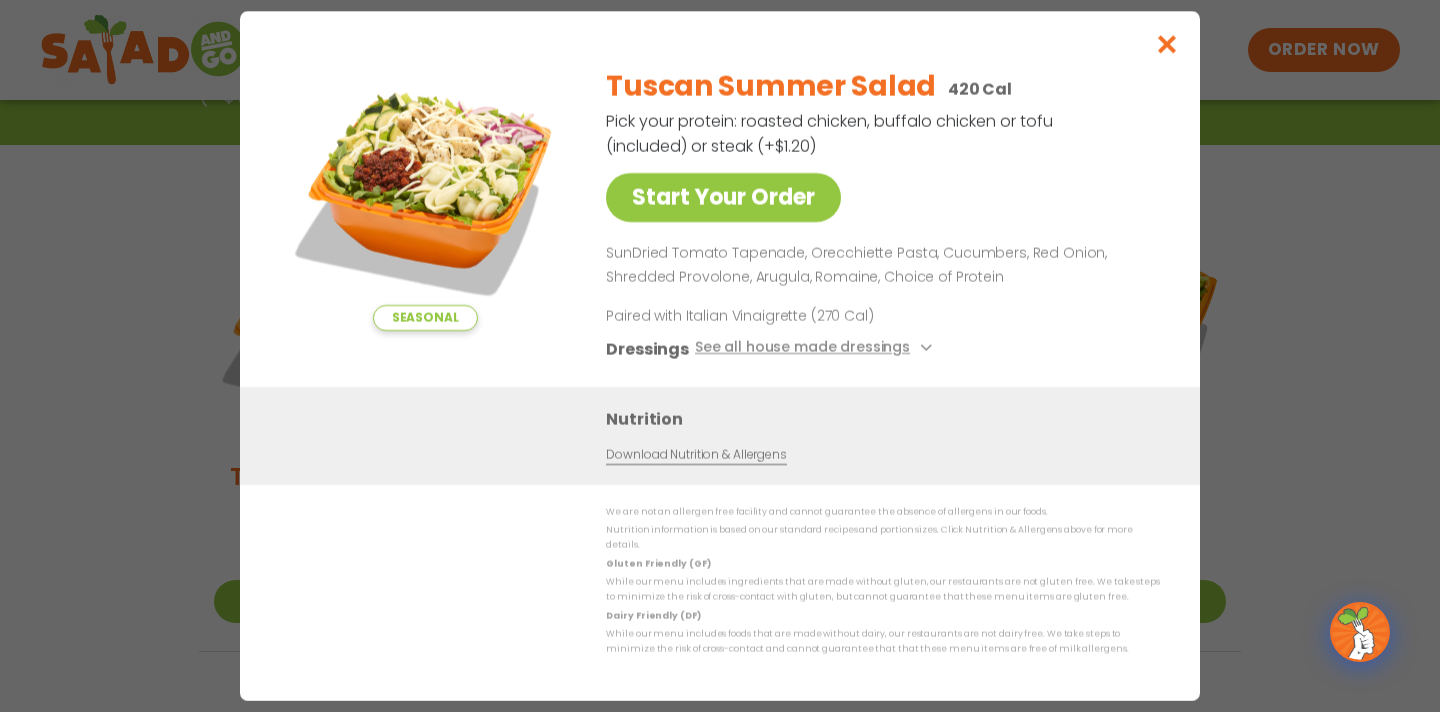 click at bounding box center (1167, 44) 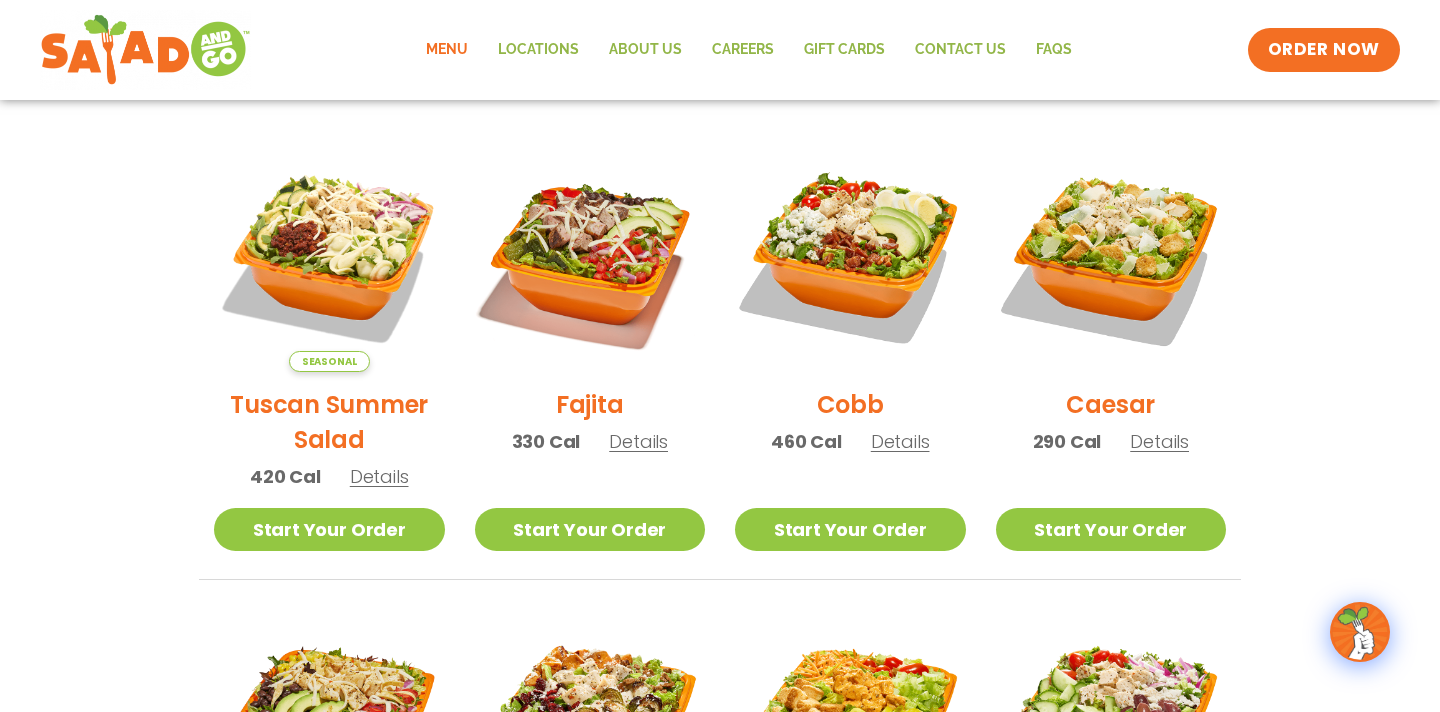 scroll, scrollTop: 515, scrollLeft: 0, axis: vertical 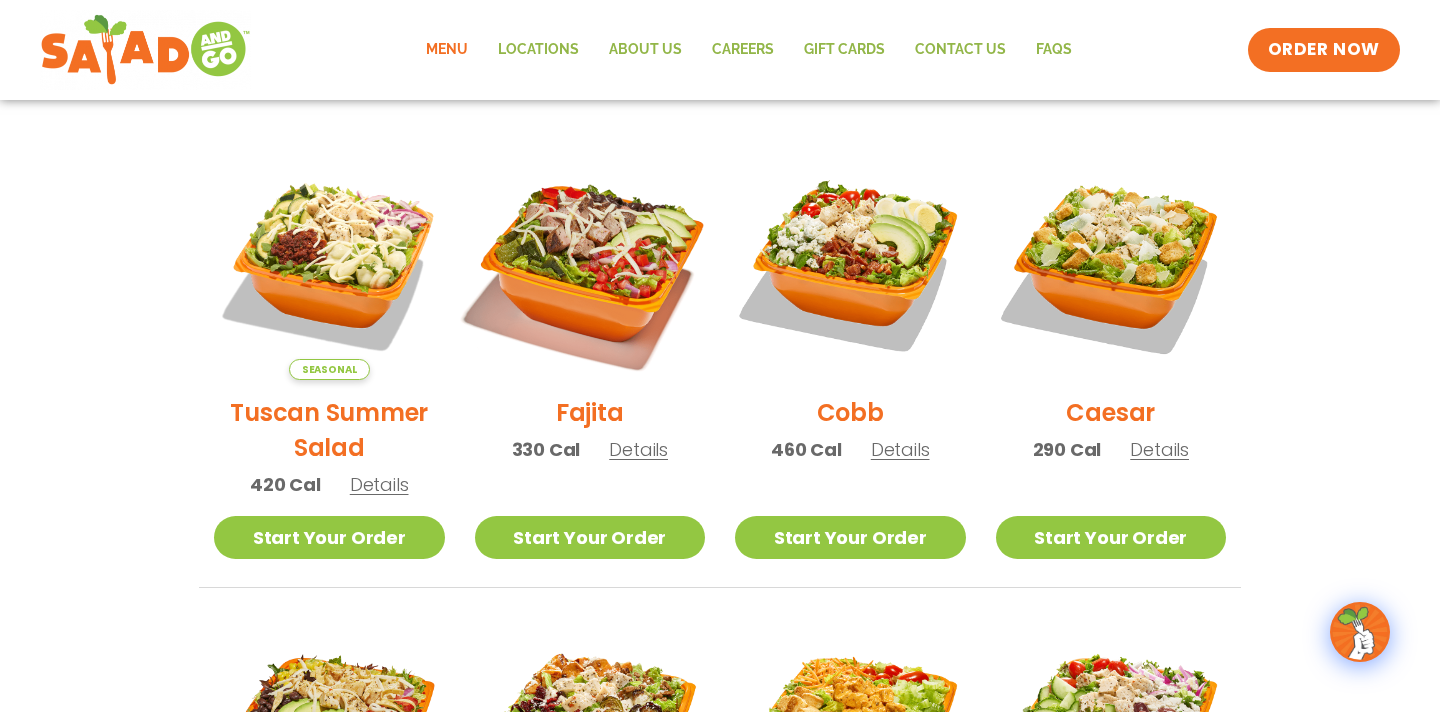 click at bounding box center (589, 264) 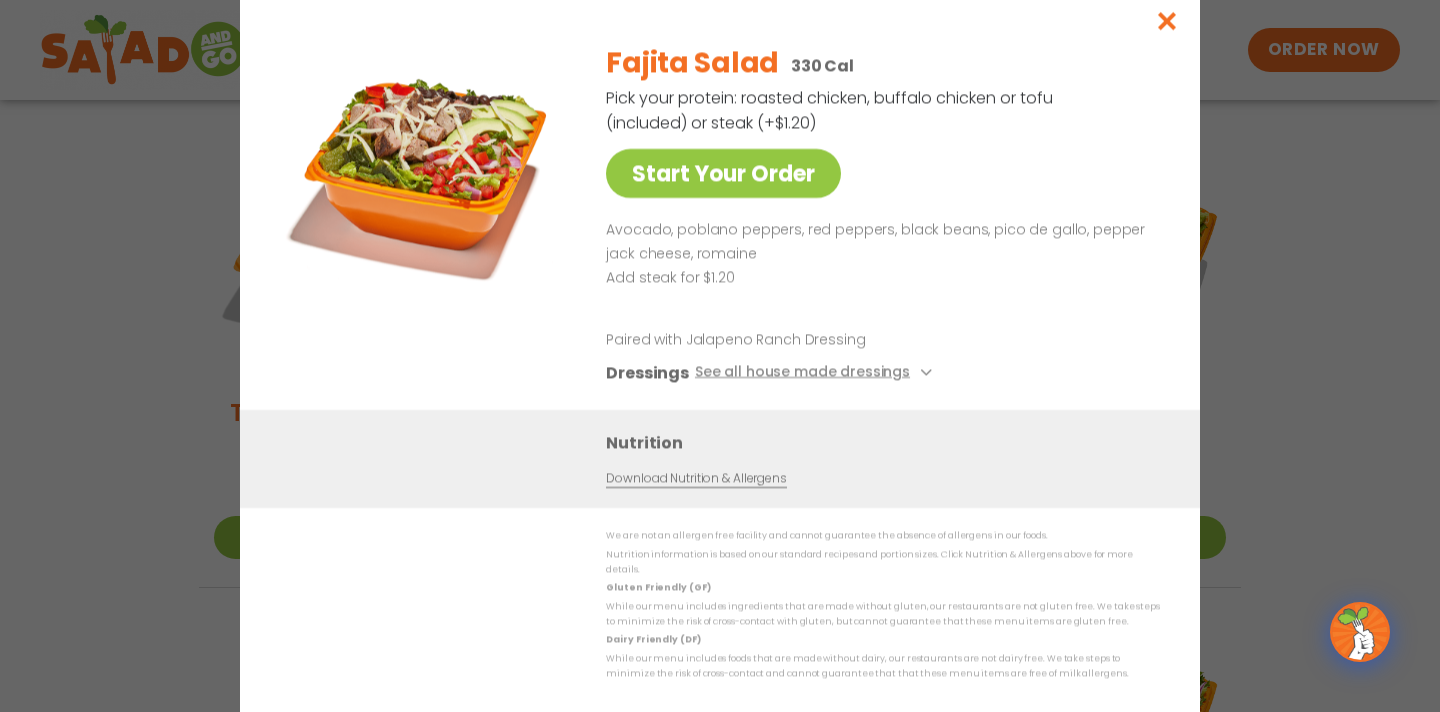 click at bounding box center [1167, 20] 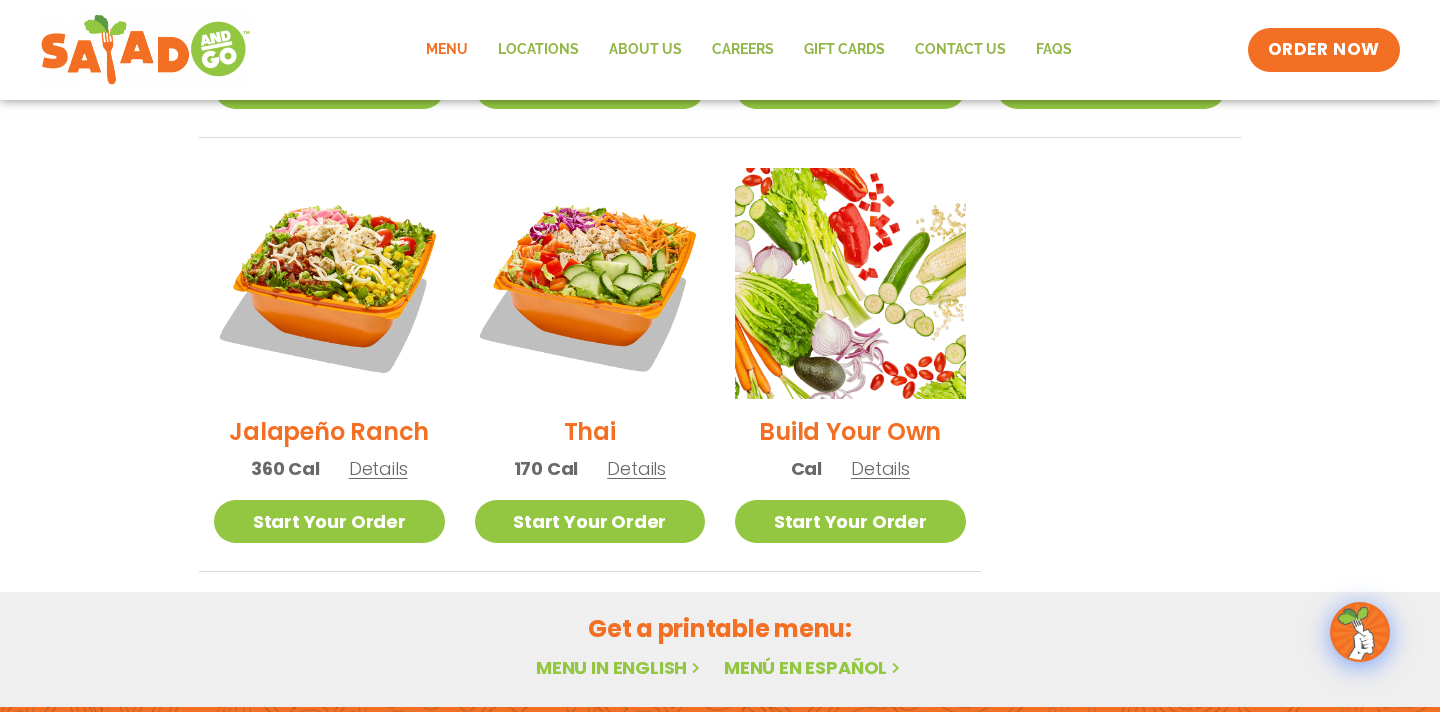 scroll, scrollTop: 1416, scrollLeft: 0, axis: vertical 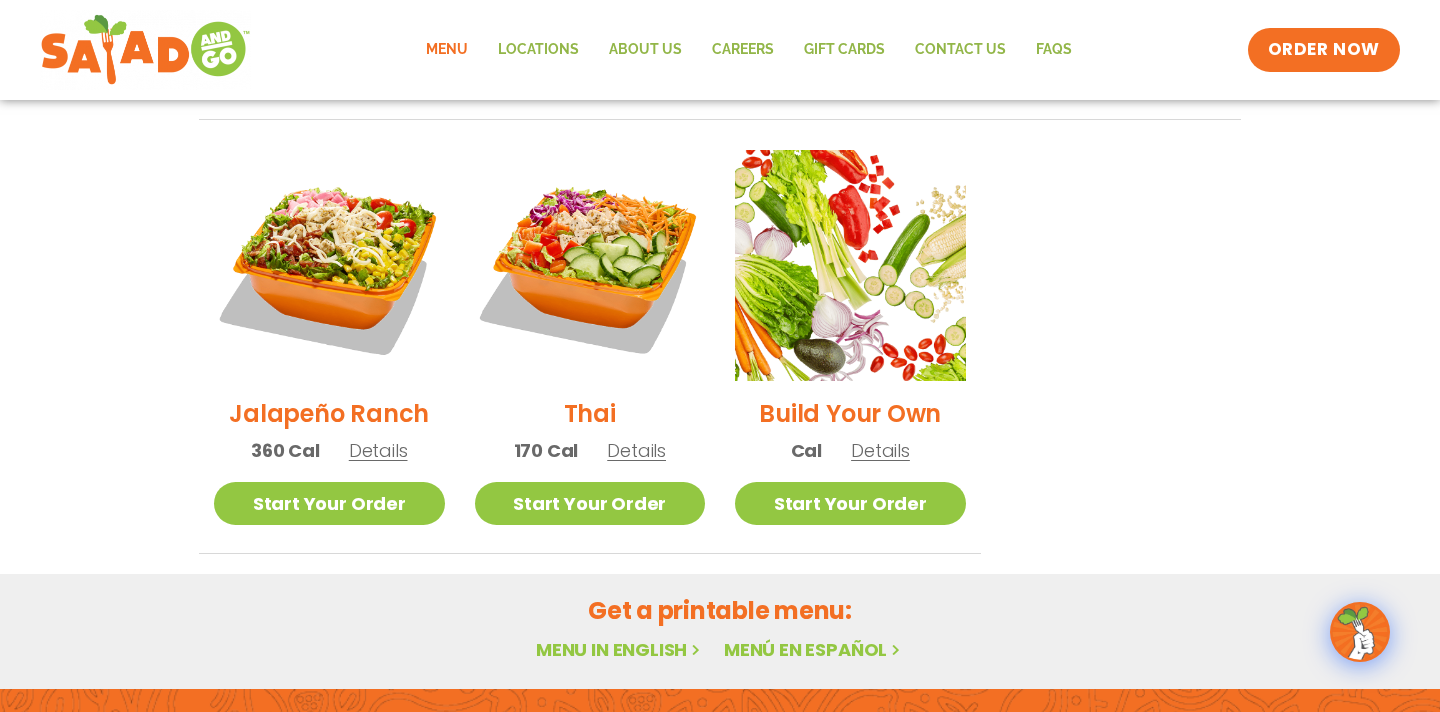 click on "Details" at bounding box center (880, 450) 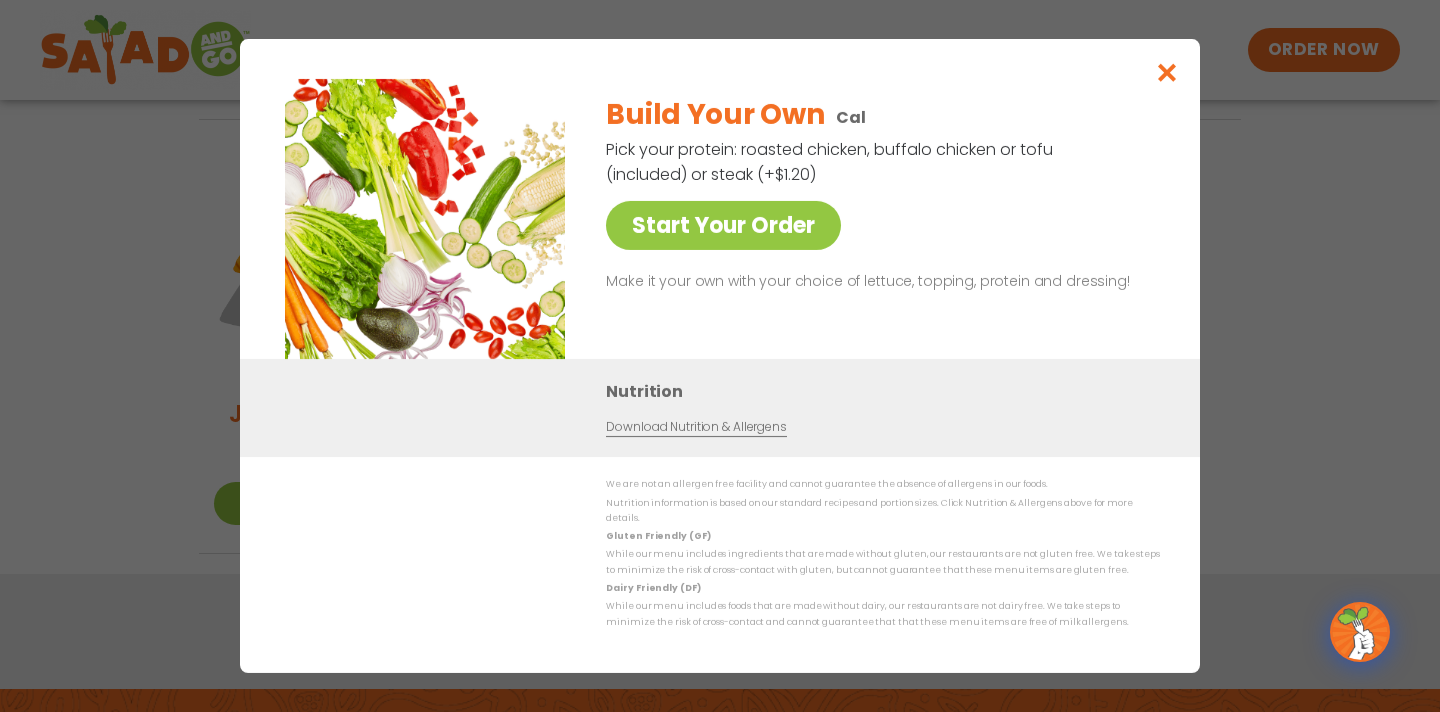 click at bounding box center [1167, 72] 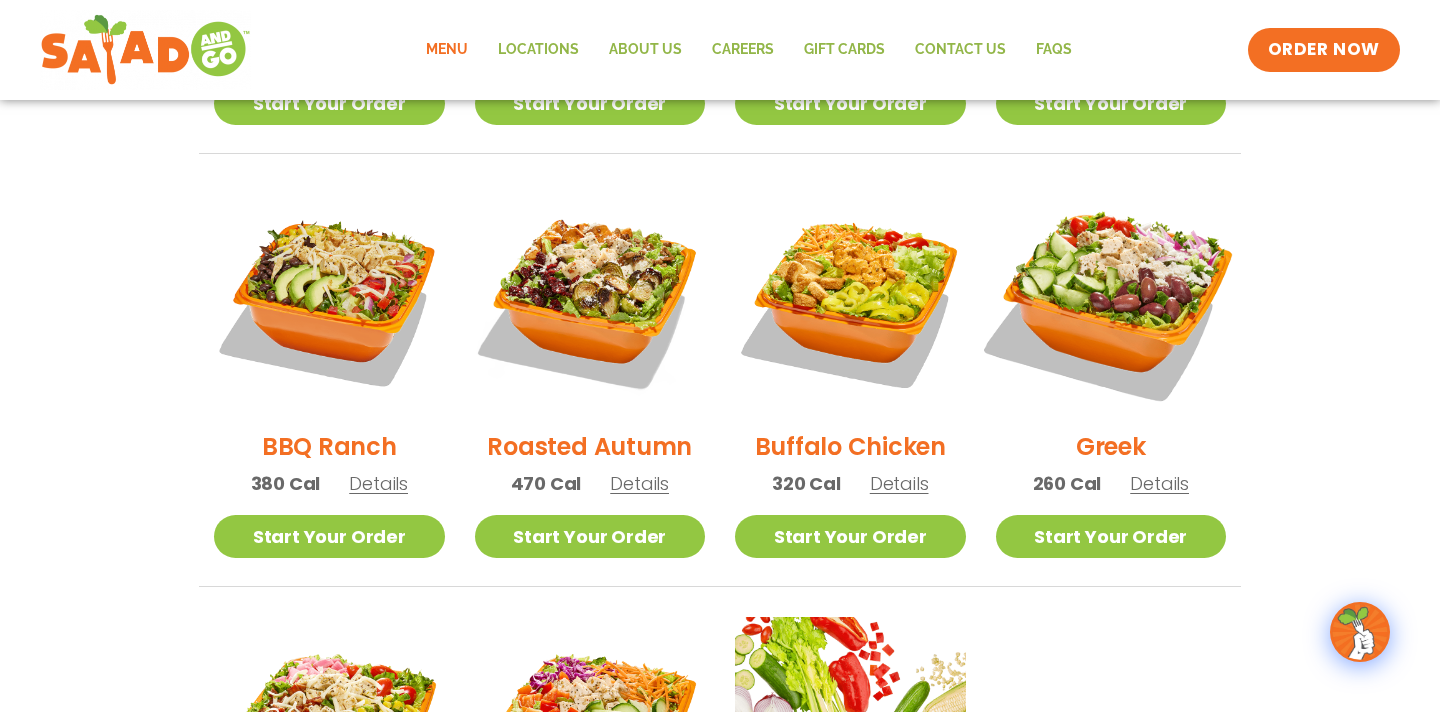 scroll, scrollTop: 956, scrollLeft: 0, axis: vertical 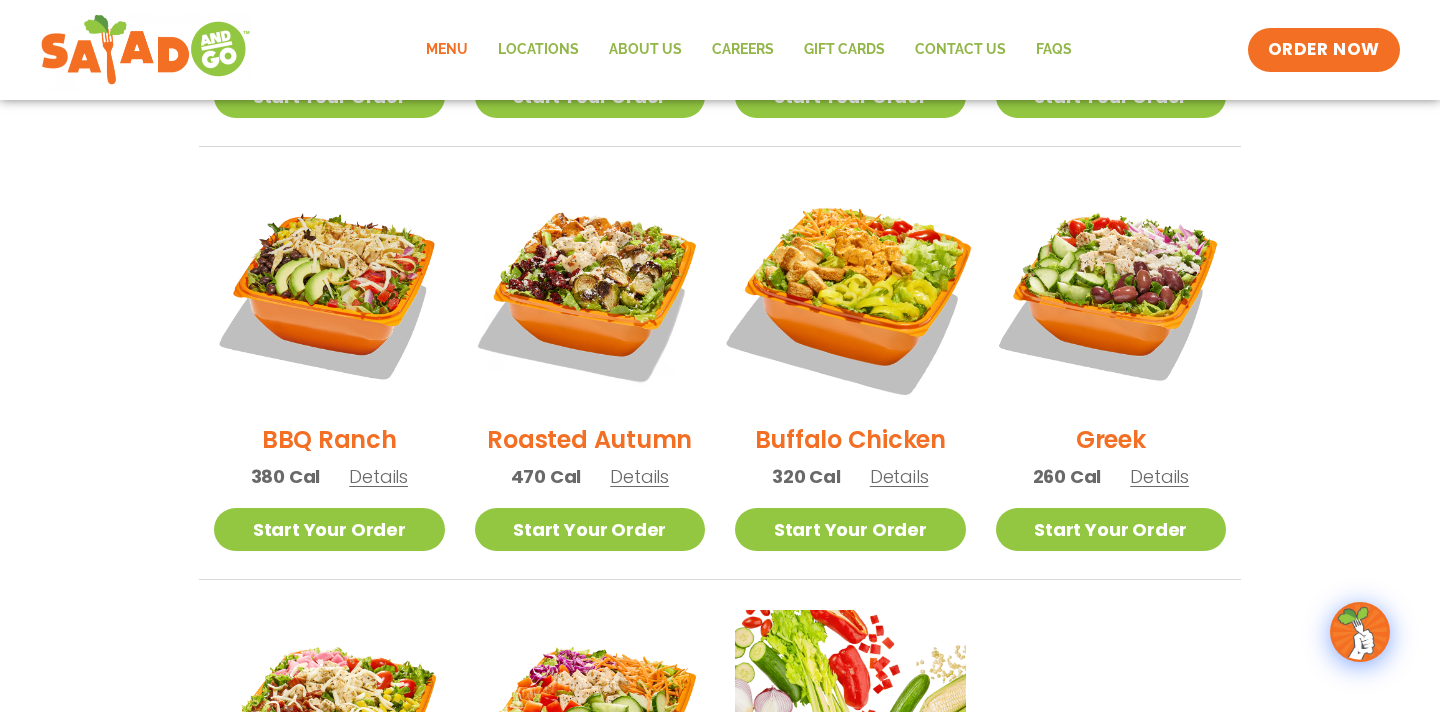 click at bounding box center (850, 291) 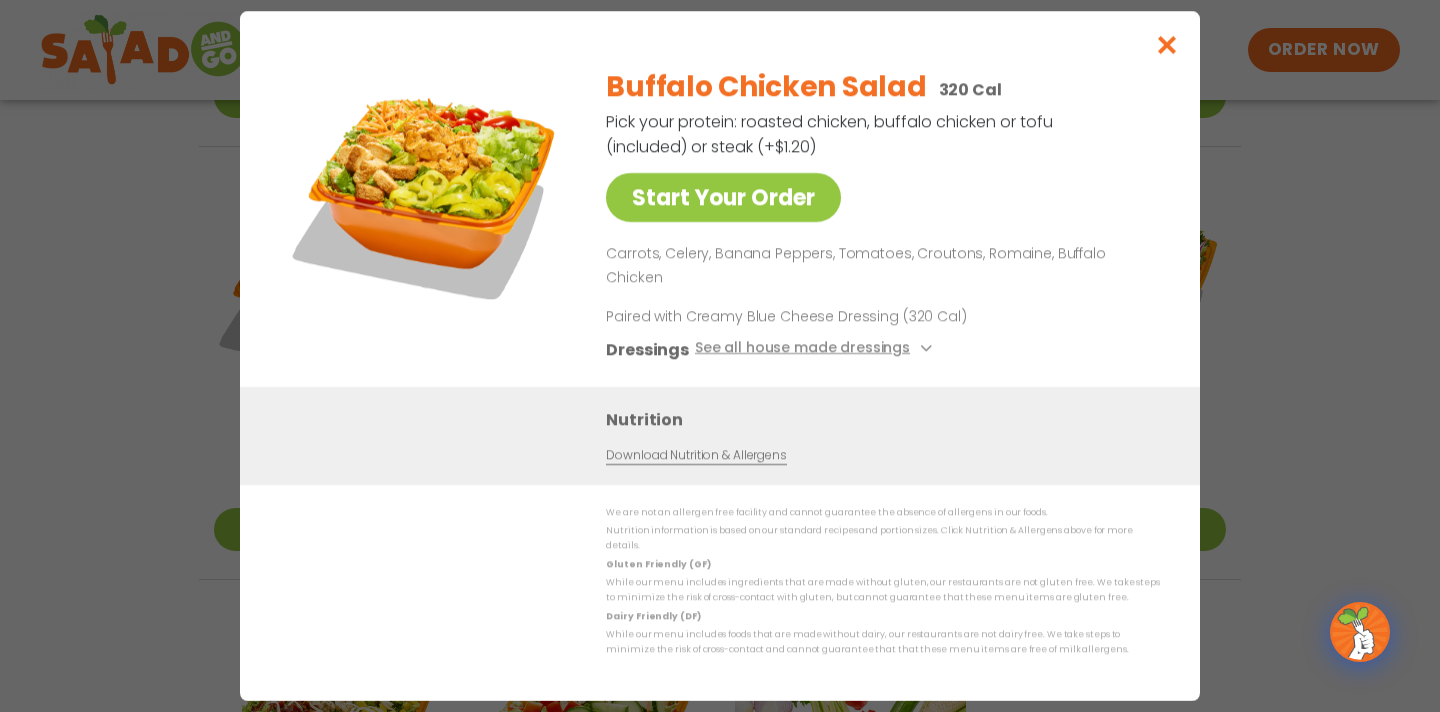 click at bounding box center (1167, 44) 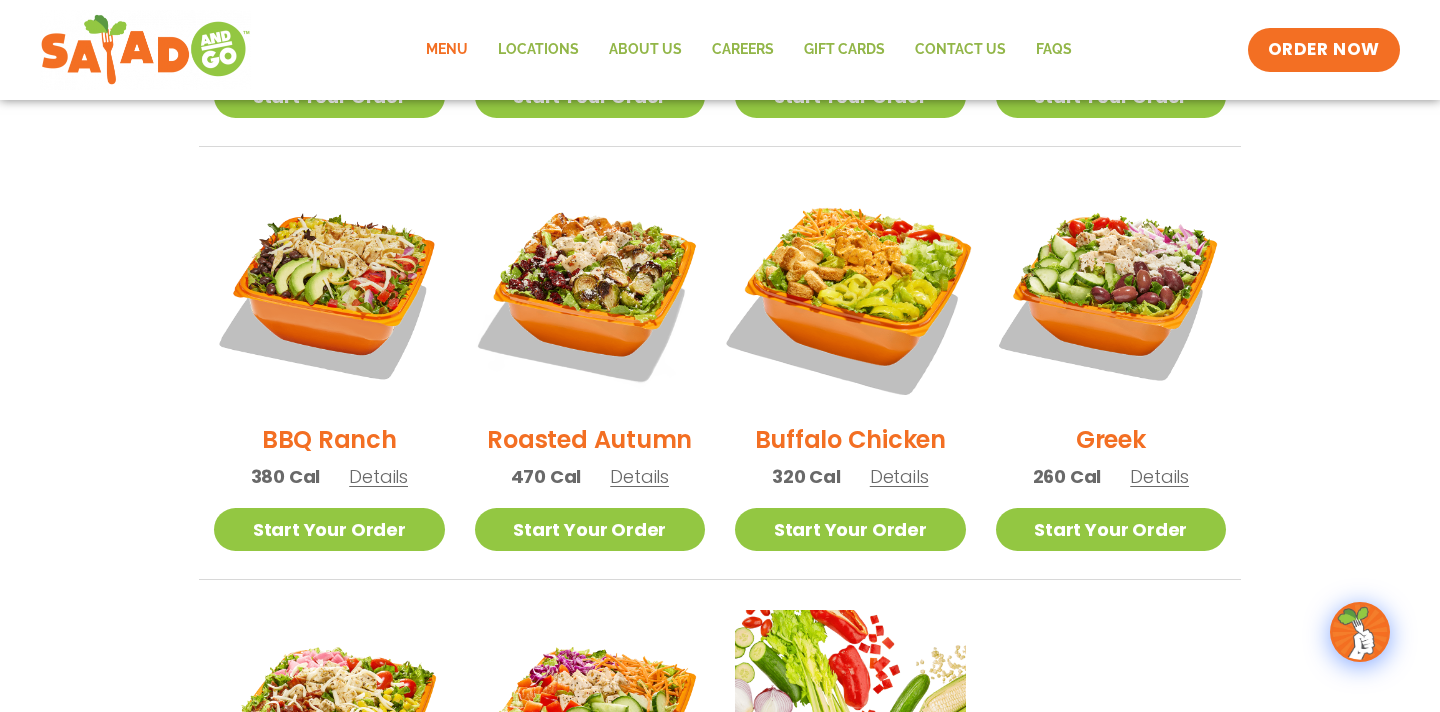 click at bounding box center (850, 291) 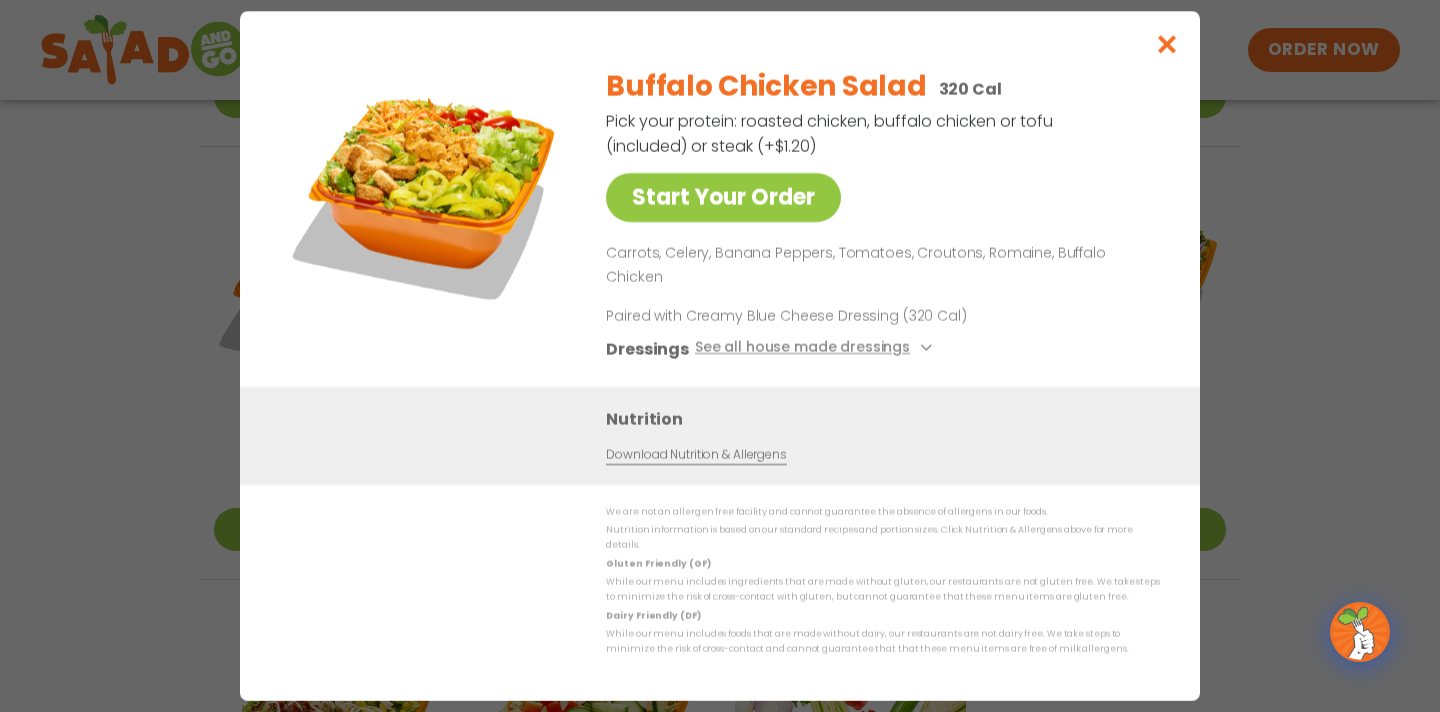 click on "See all house made dressings" at bounding box center [816, 349] 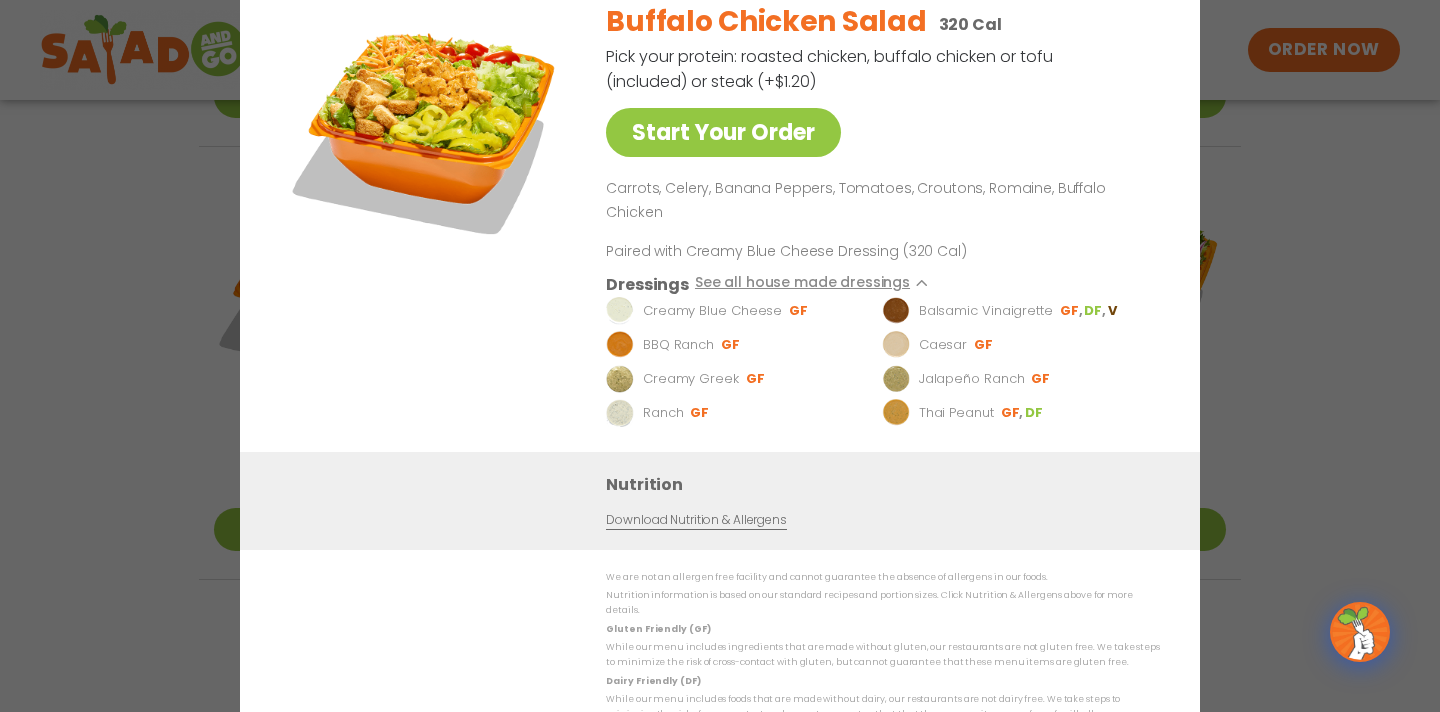 click at bounding box center (1167, -21) 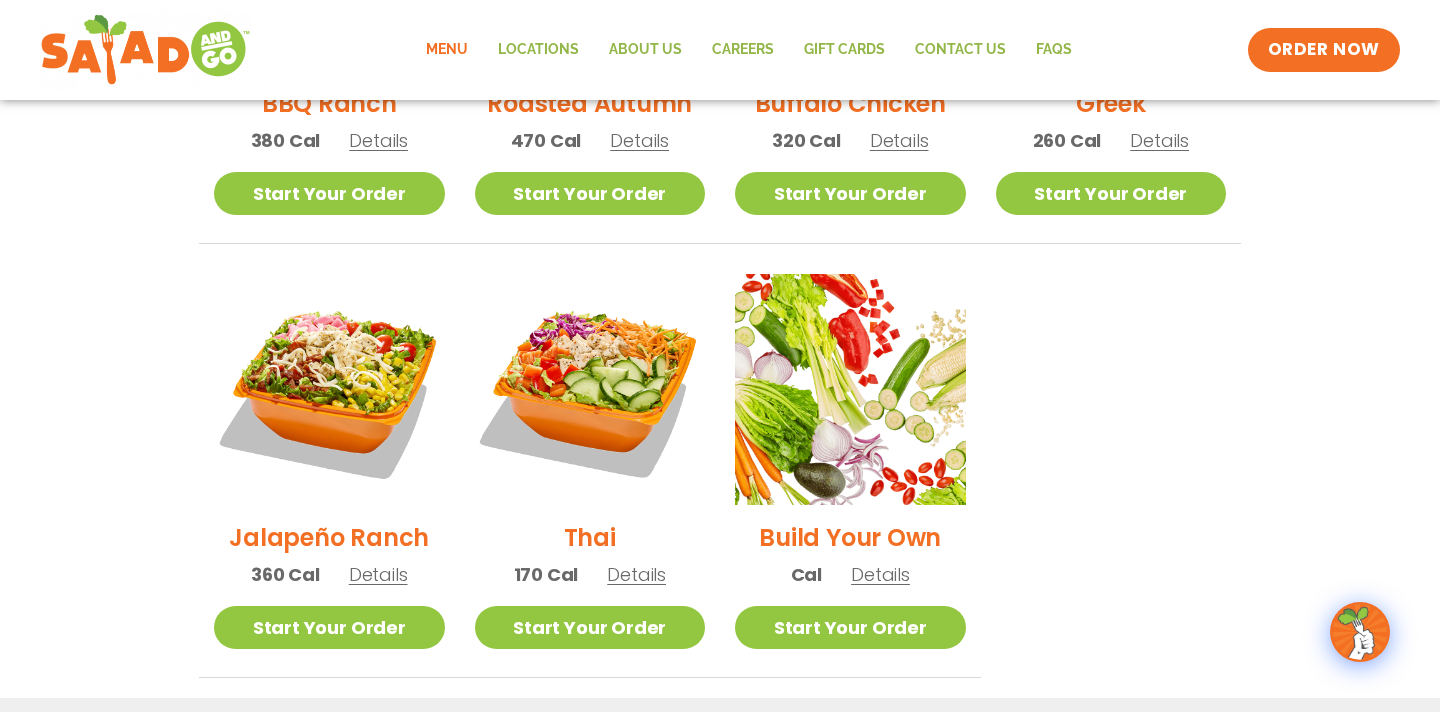 scroll, scrollTop: 1293, scrollLeft: 0, axis: vertical 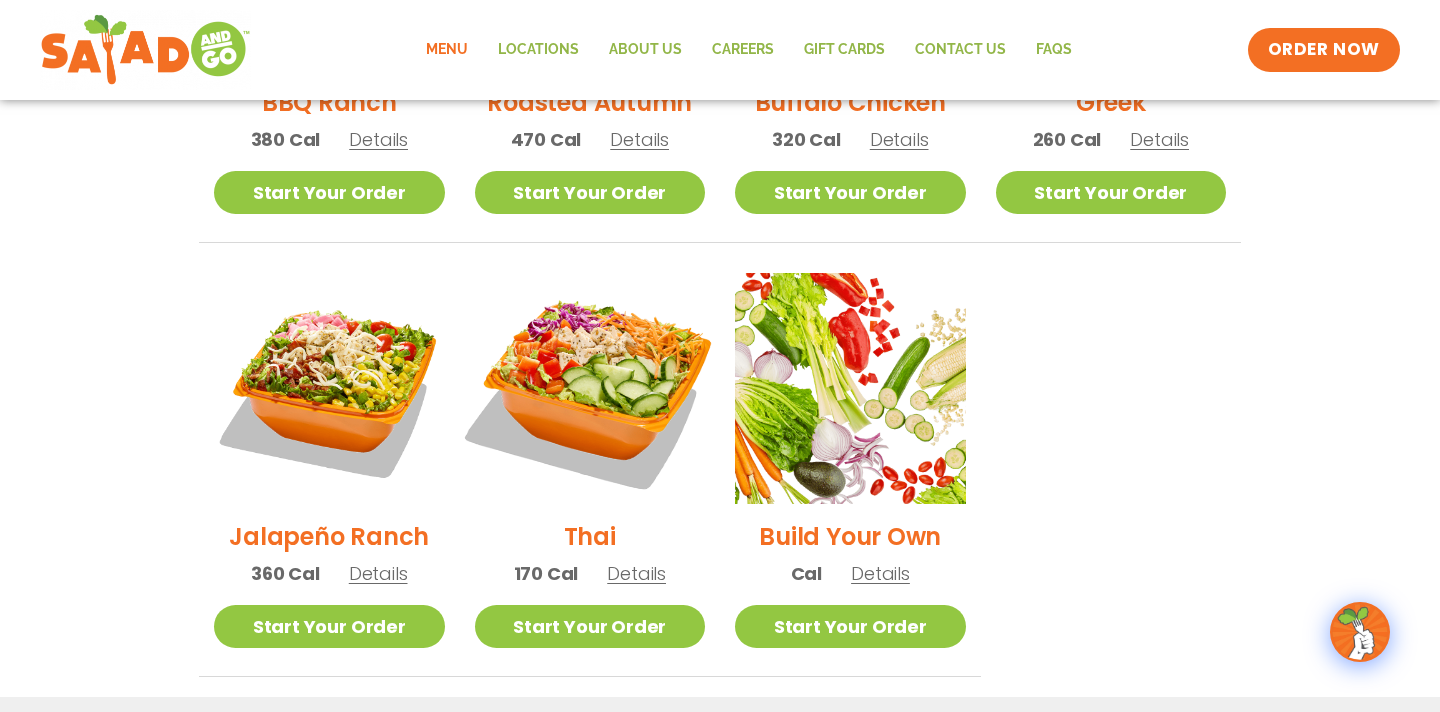 click at bounding box center (589, 388) 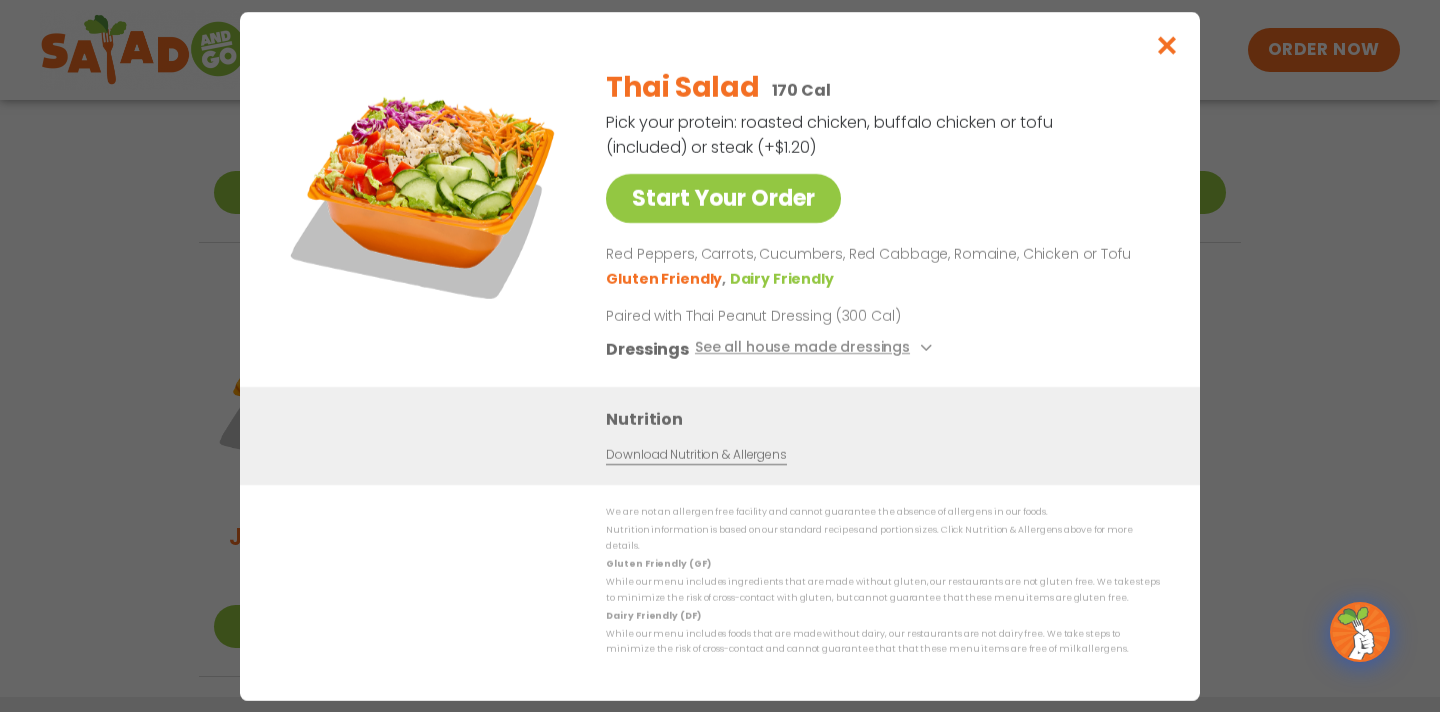 click at bounding box center (1167, 45) 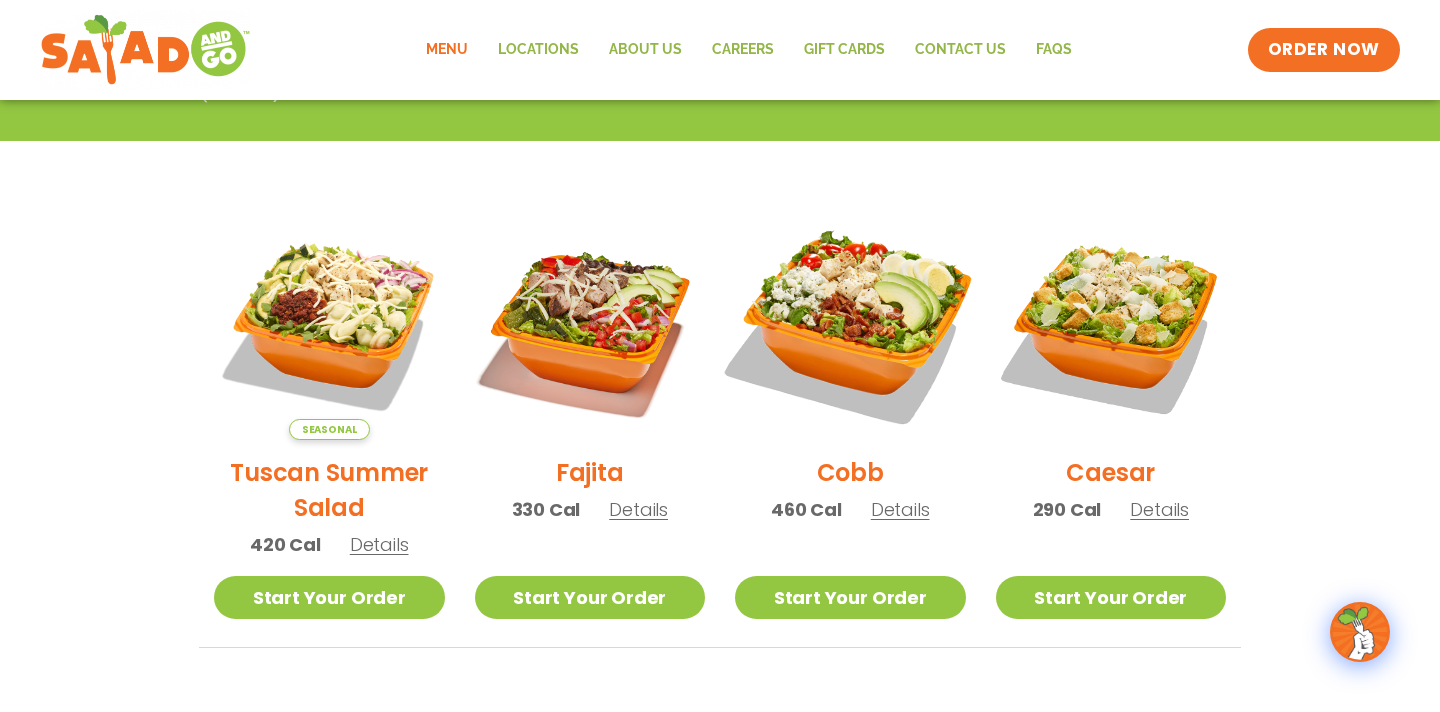 scroll, scrollTop: 477, scrollLeft: 0, axis: vertical 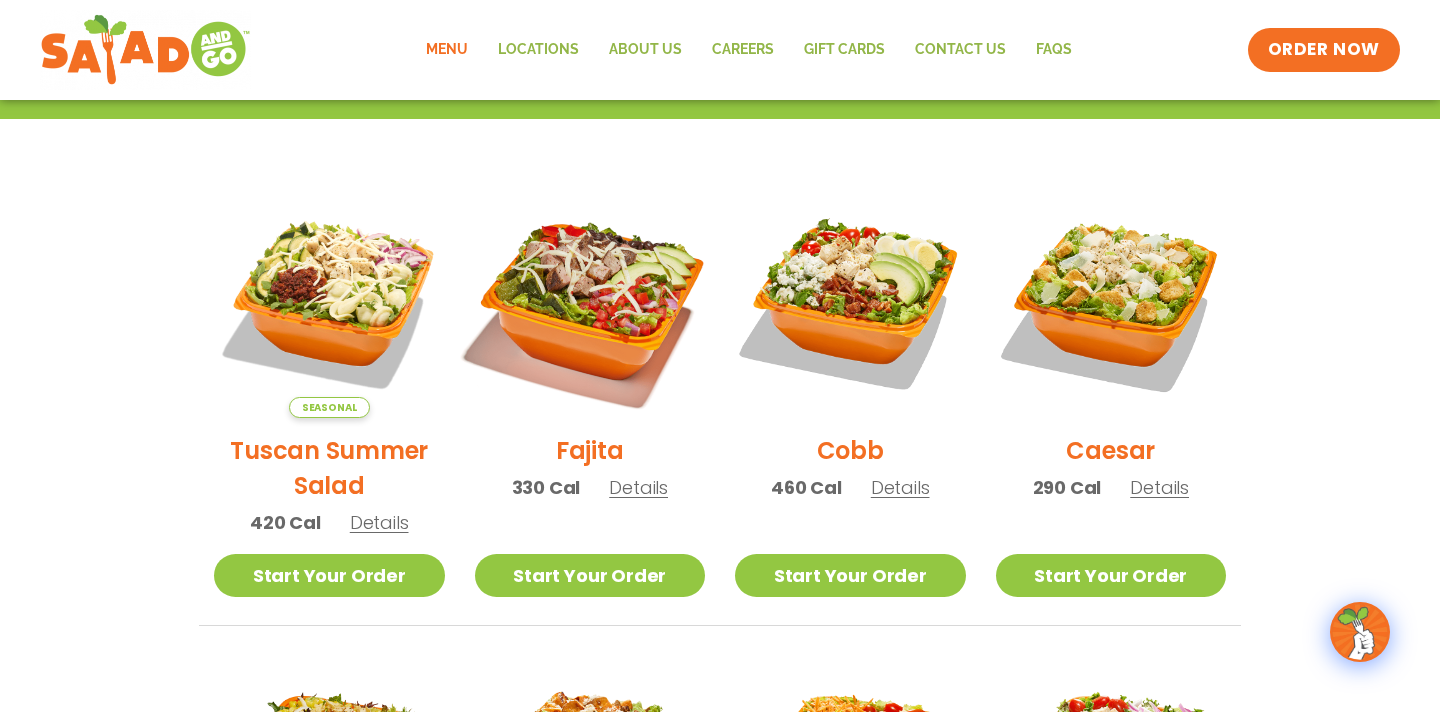 click at bounding box center (589, 302) 